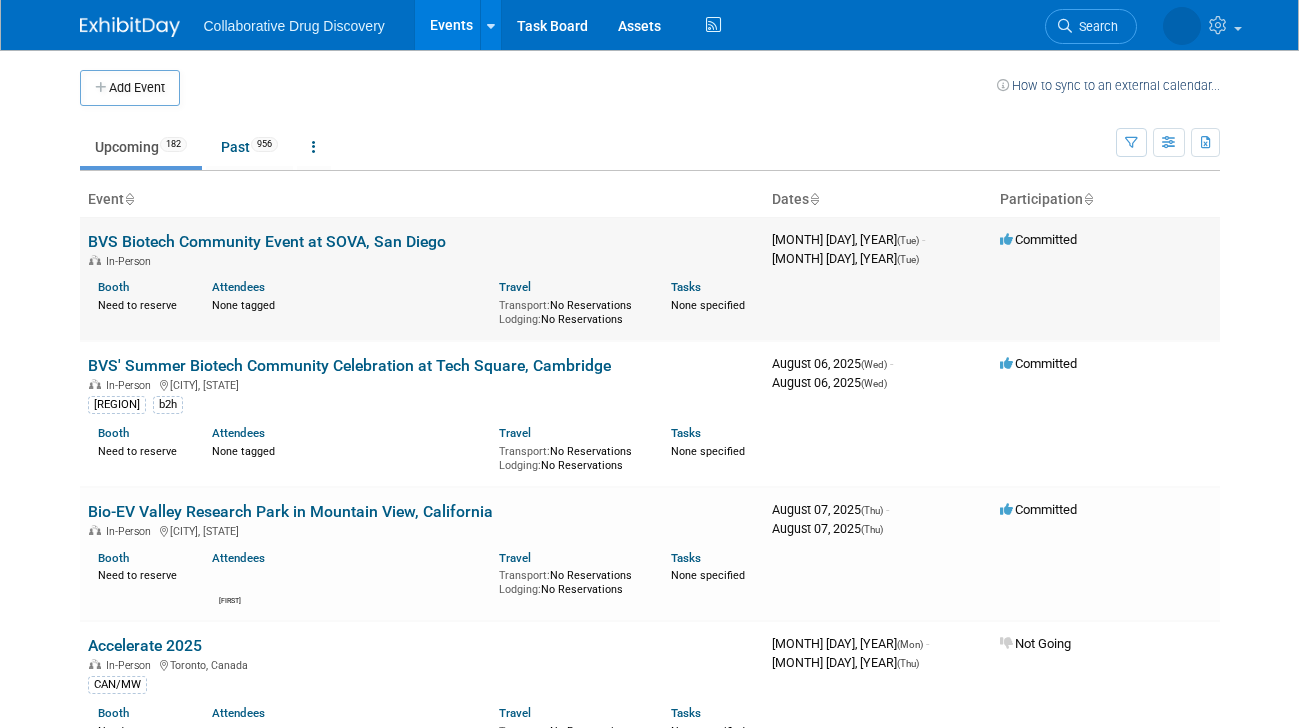 scroll, scrollTop: 0, scrollLeft: 0, axis: both 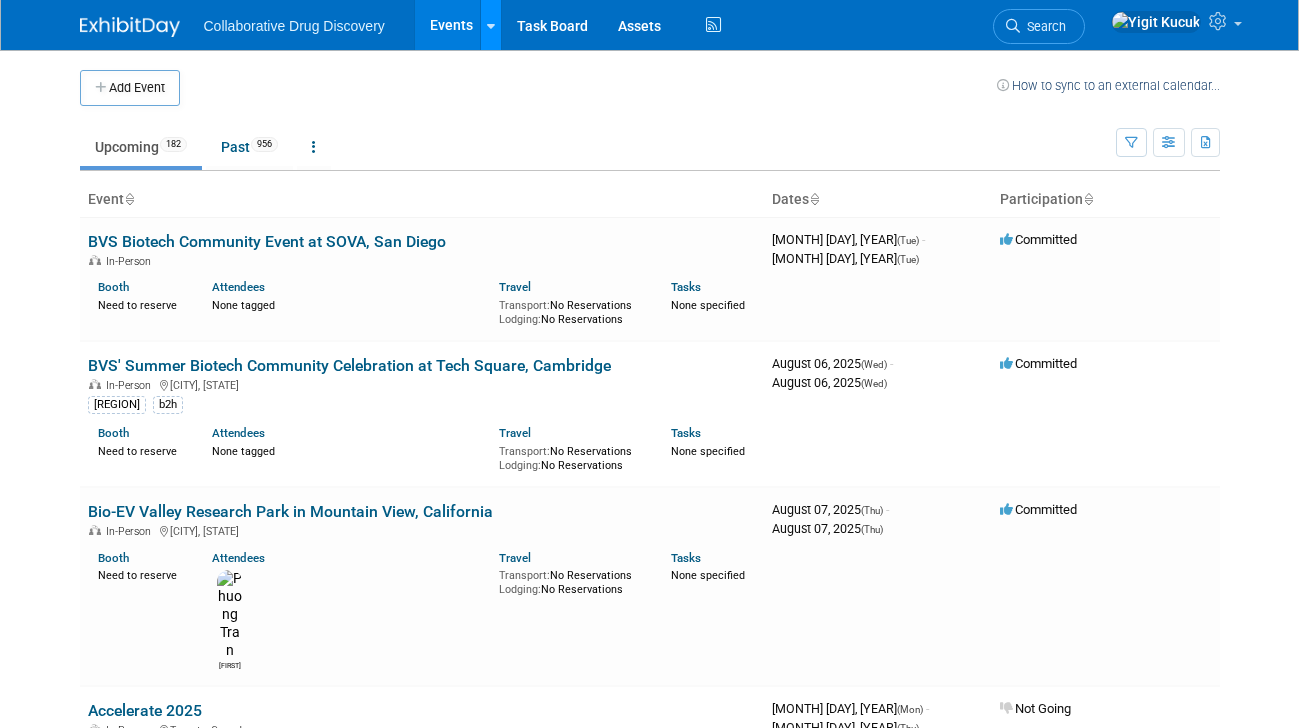 click at bounding box center [490, 25] 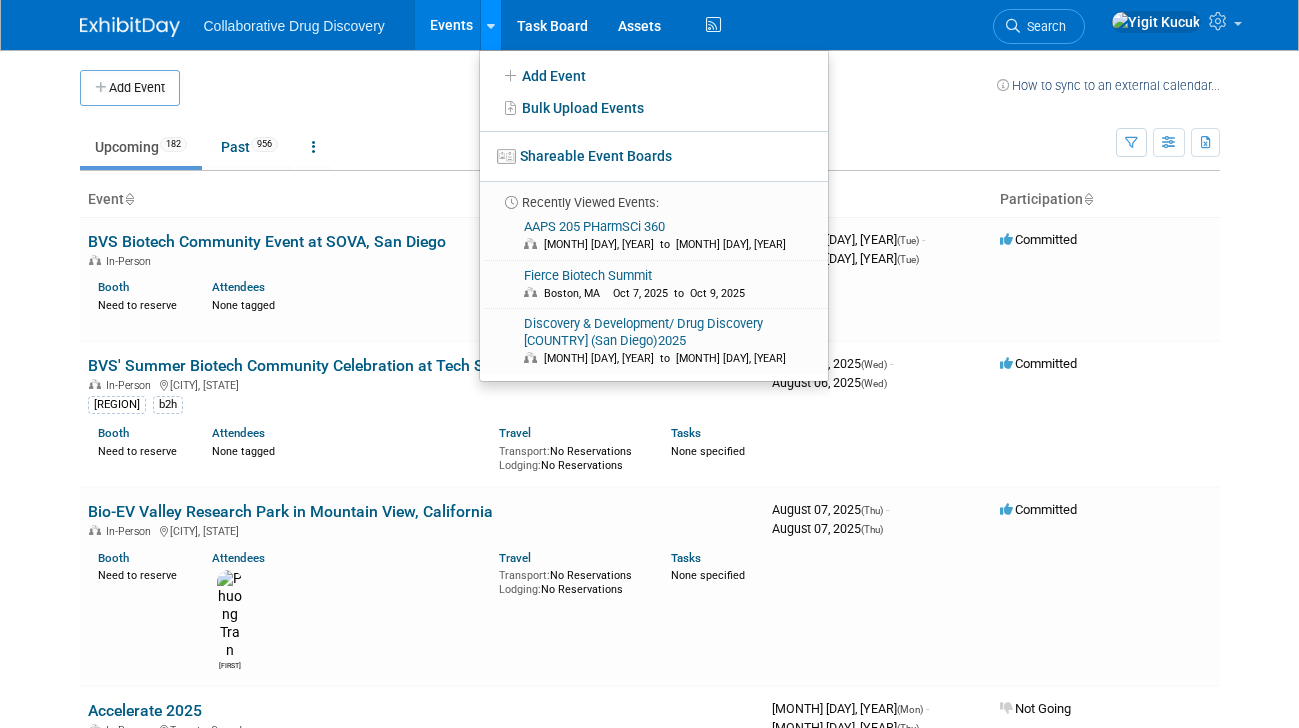click at bounding box center [490, 25] 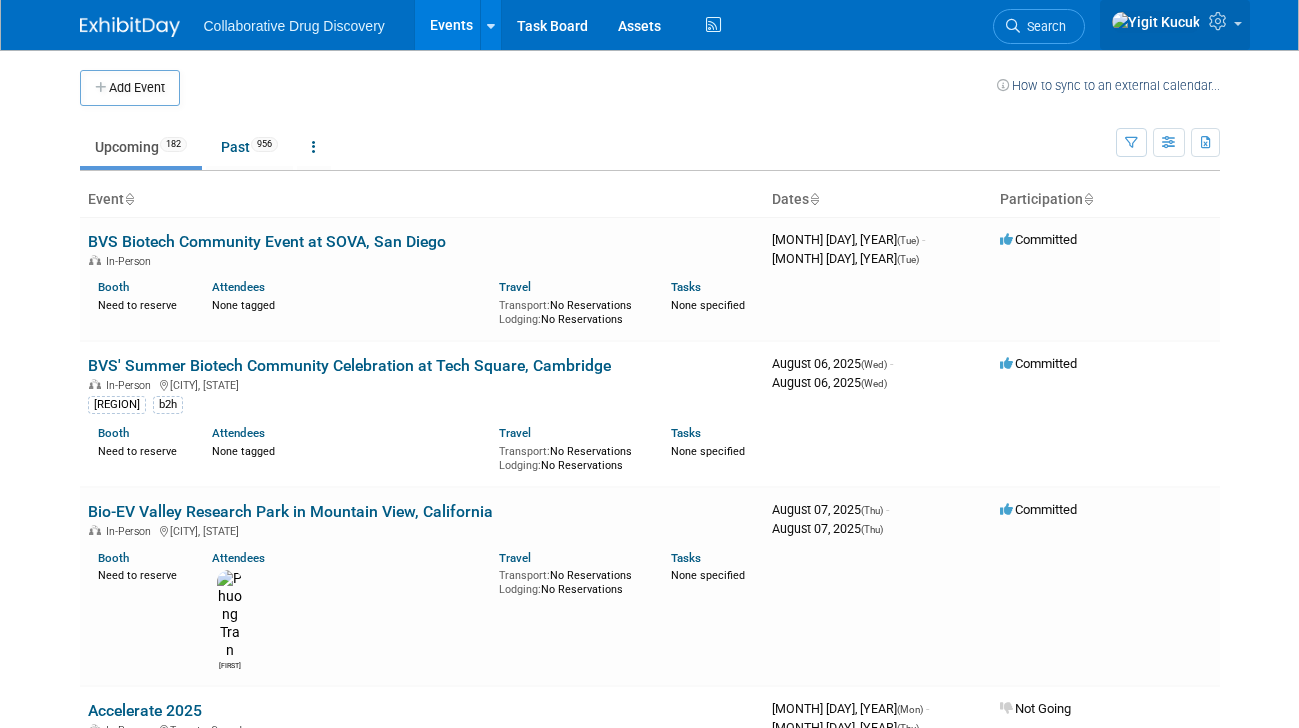 click at bounding box center [1220, 21] 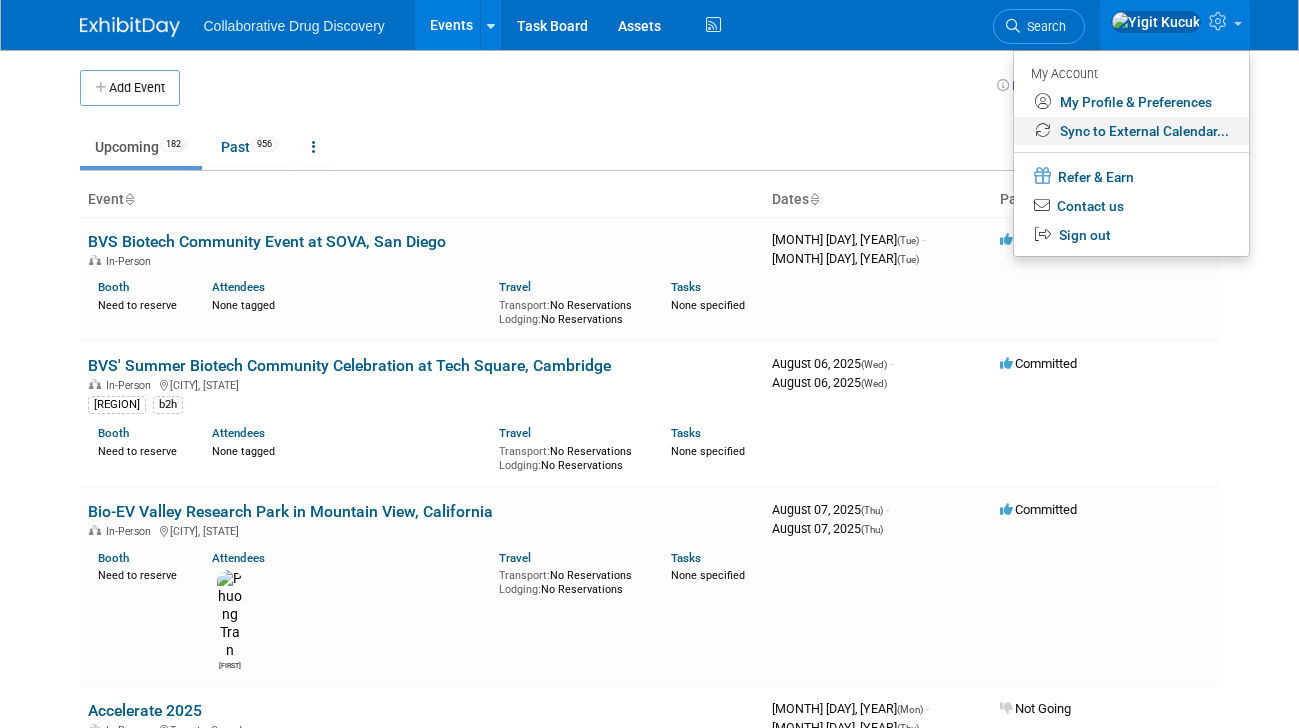 click on "Sync to External Calendar..." at bounding box center (1131, 131) 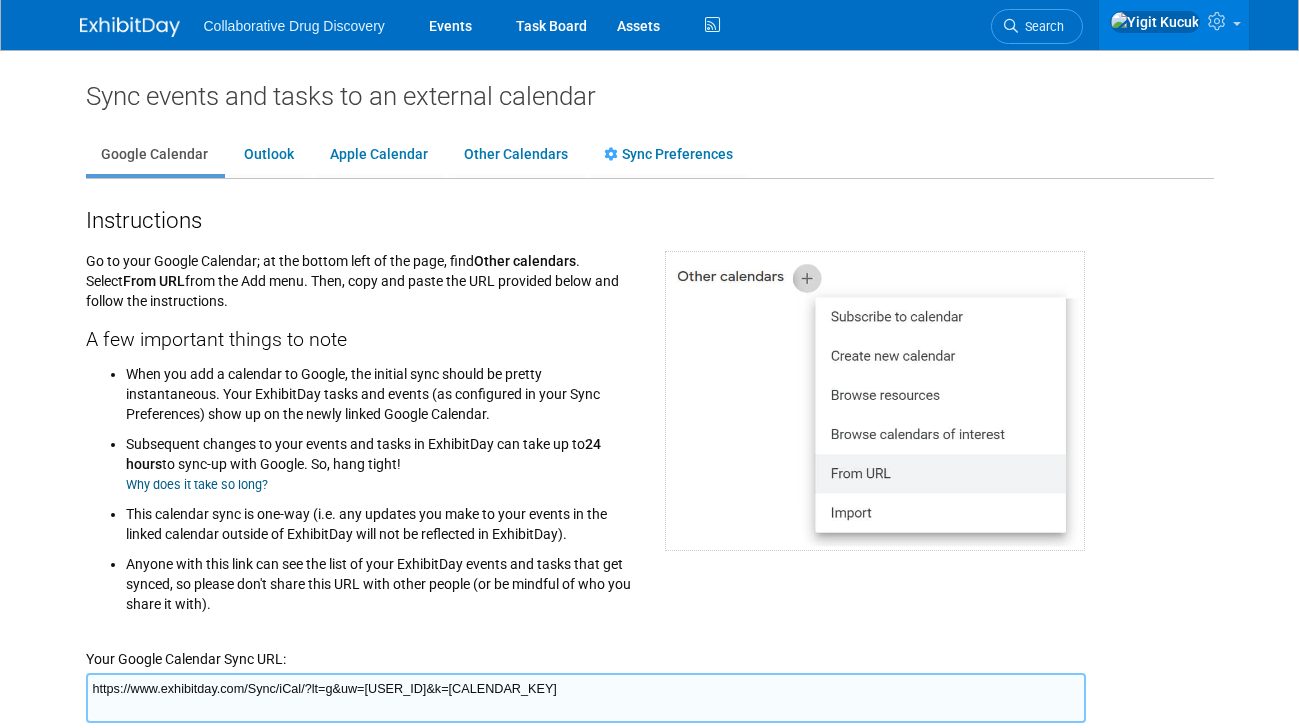 scroll, scrollTop: 0, scrollLeft: 0, axis: both 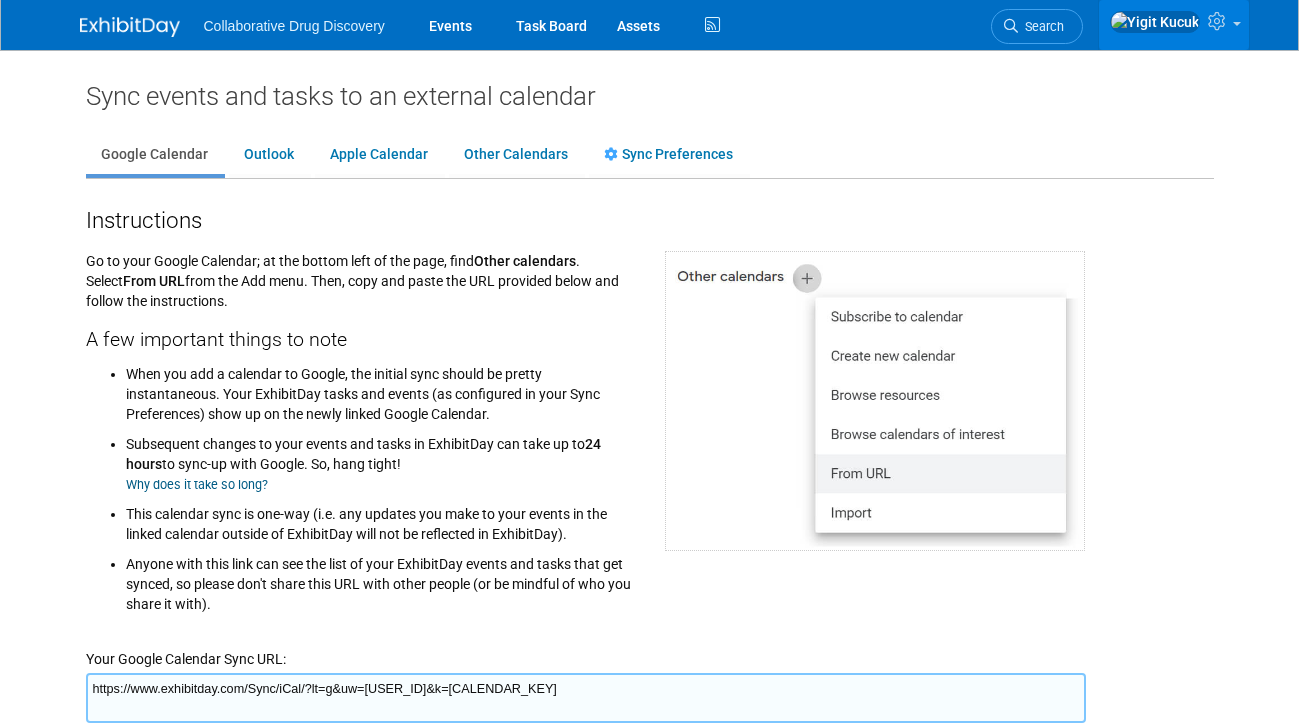 click at bounding box center (1174, 25) 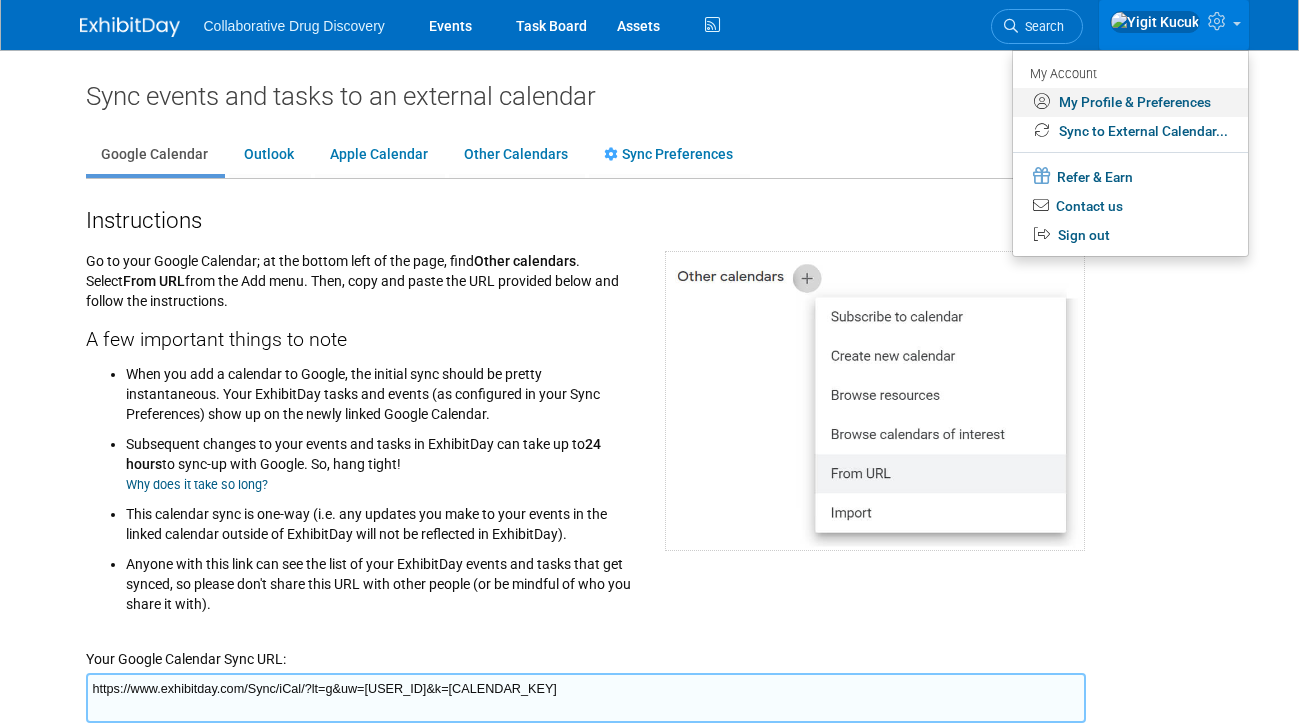 click on "My Profile & Preferences" at bounding box center (1130, 102) 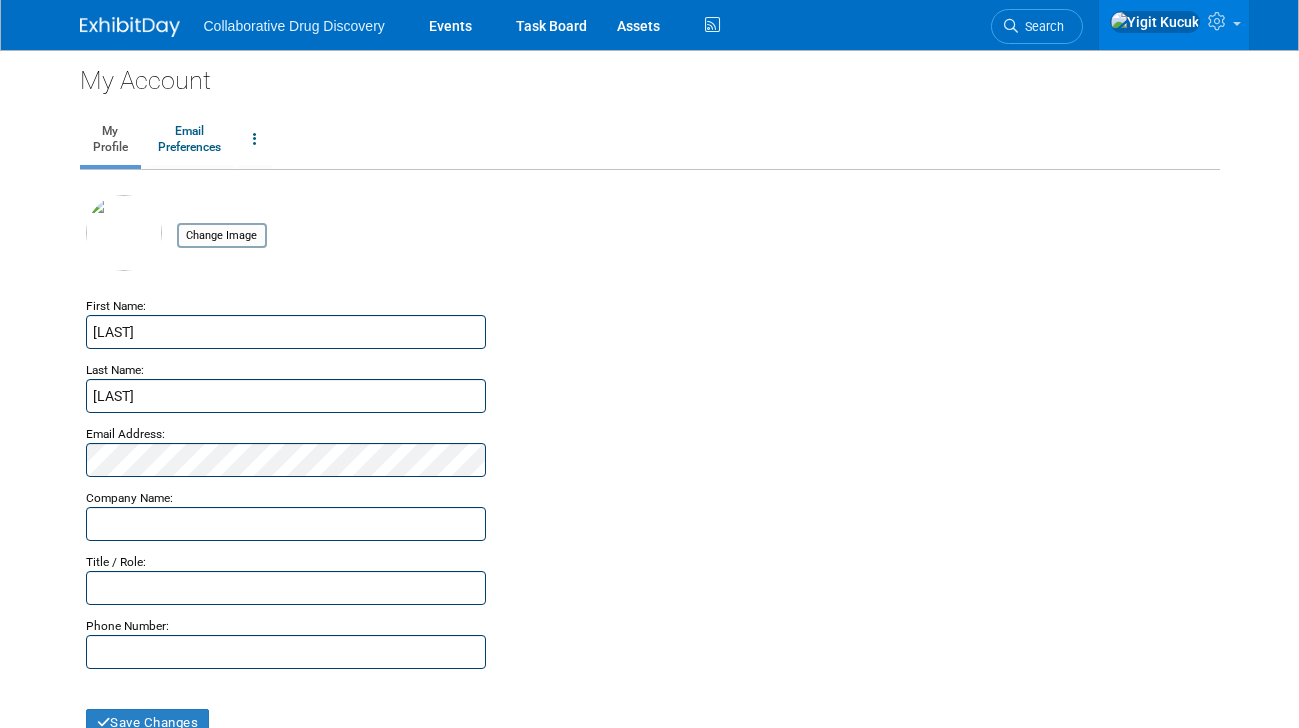 scroll, scrollTop: 0, scrollLeft: 0, axis: both 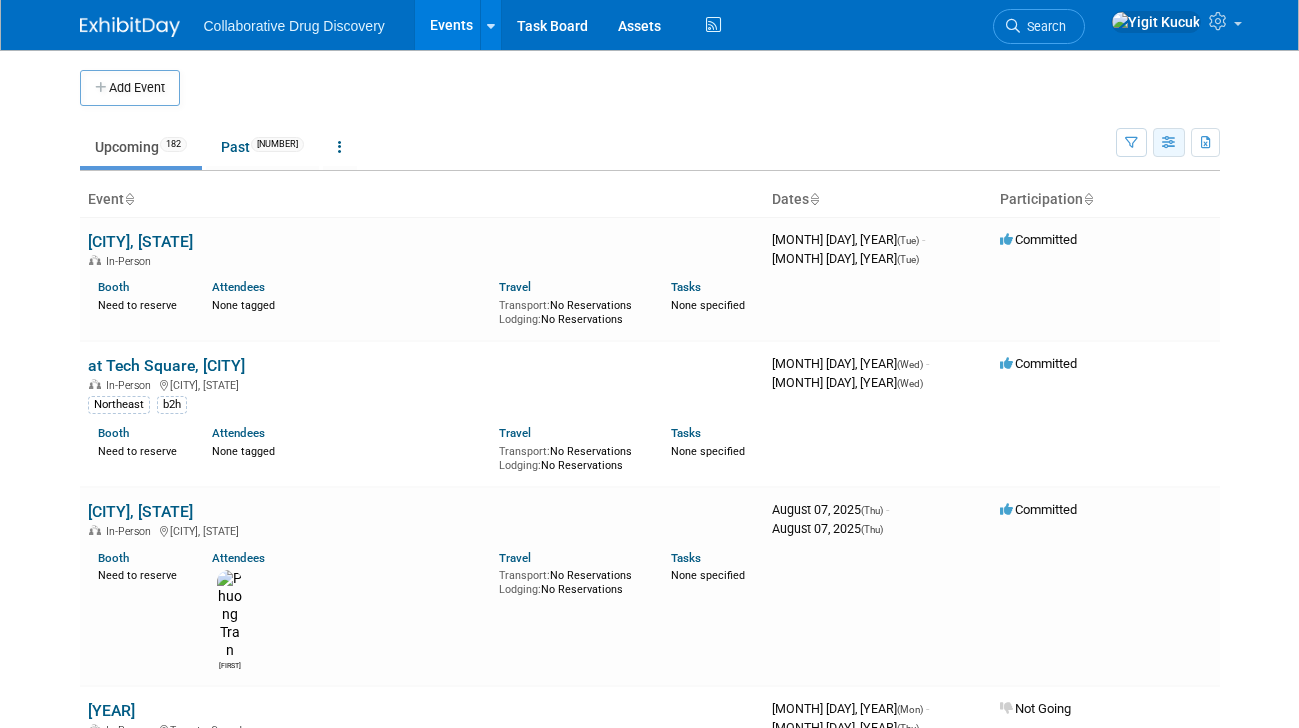 click at bounding box center (1169, 142) 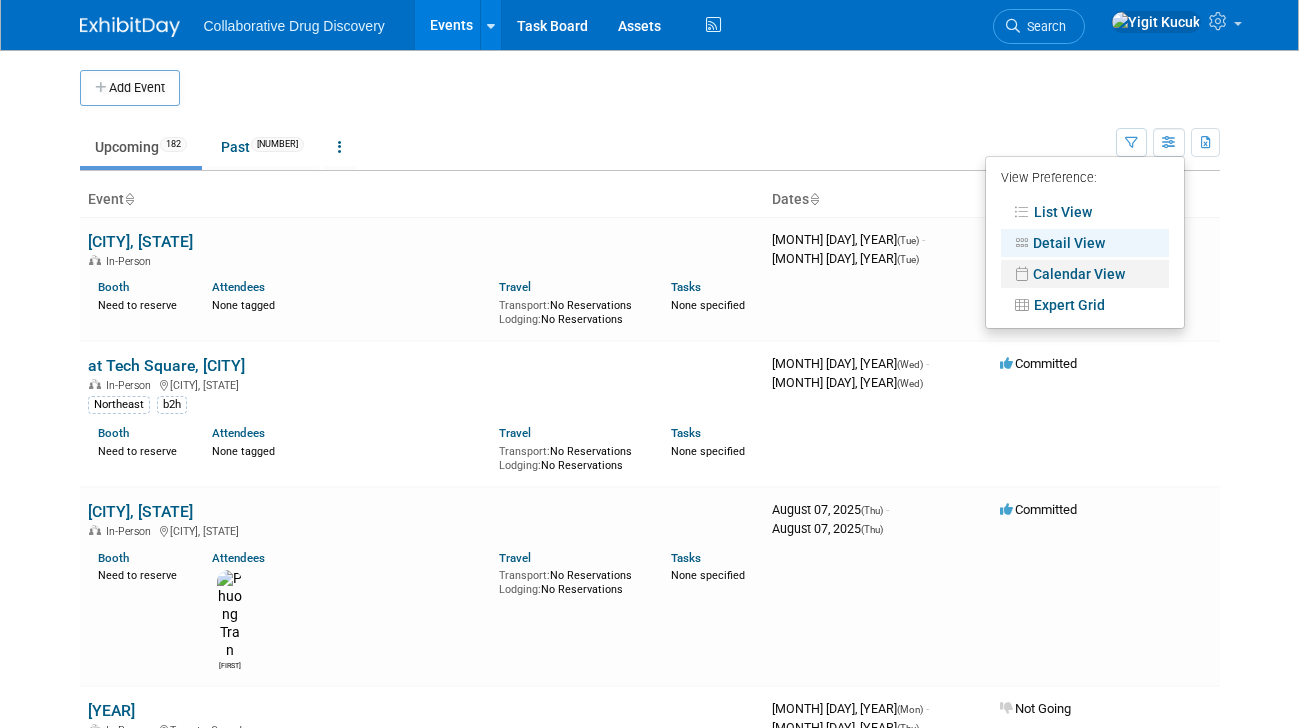 click on "Calendar View" at bounding box center (1085, 274) 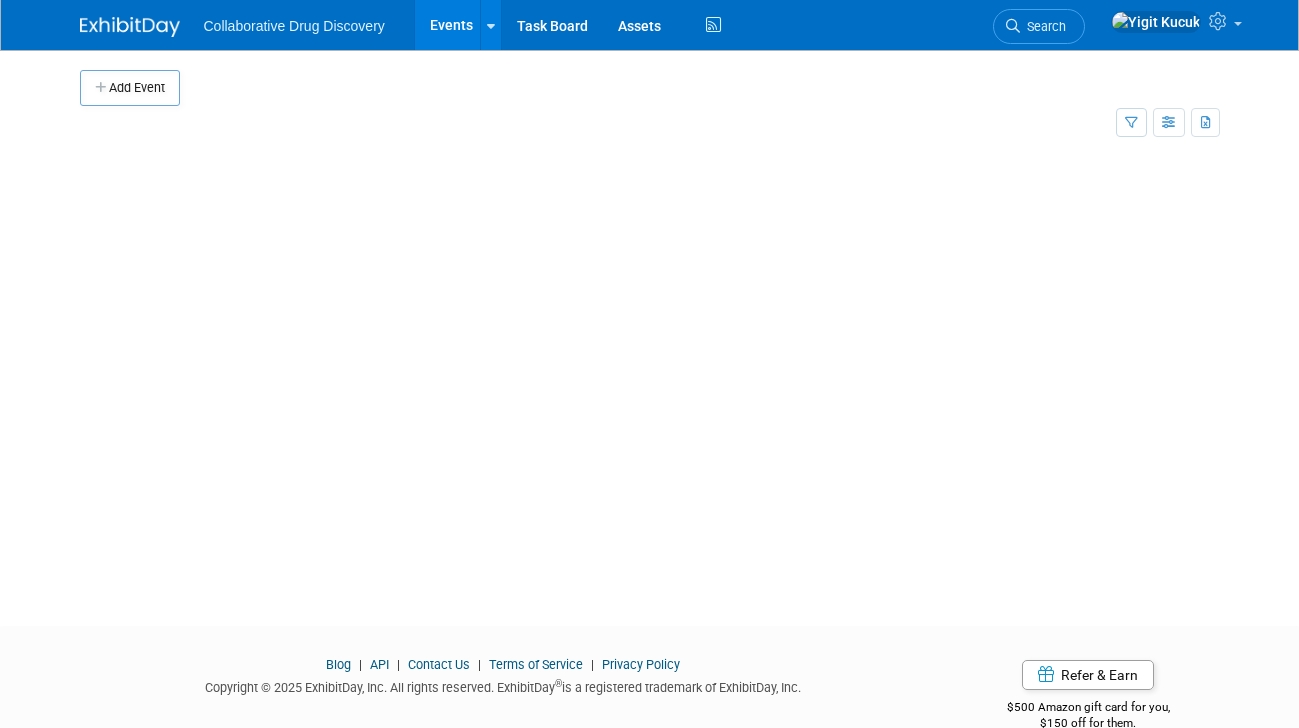 scroll, scrollTop: 0, scrollLeft: 0, axis: both 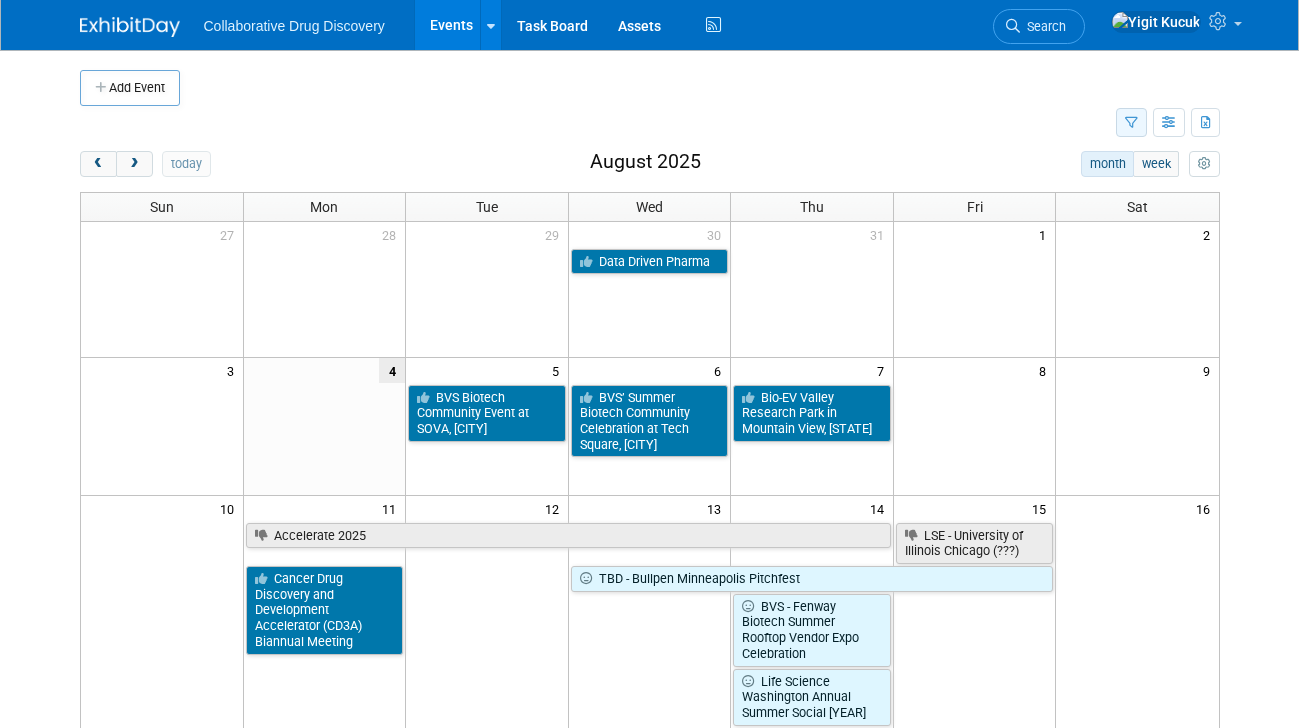click at bounding box center [1131, 122] 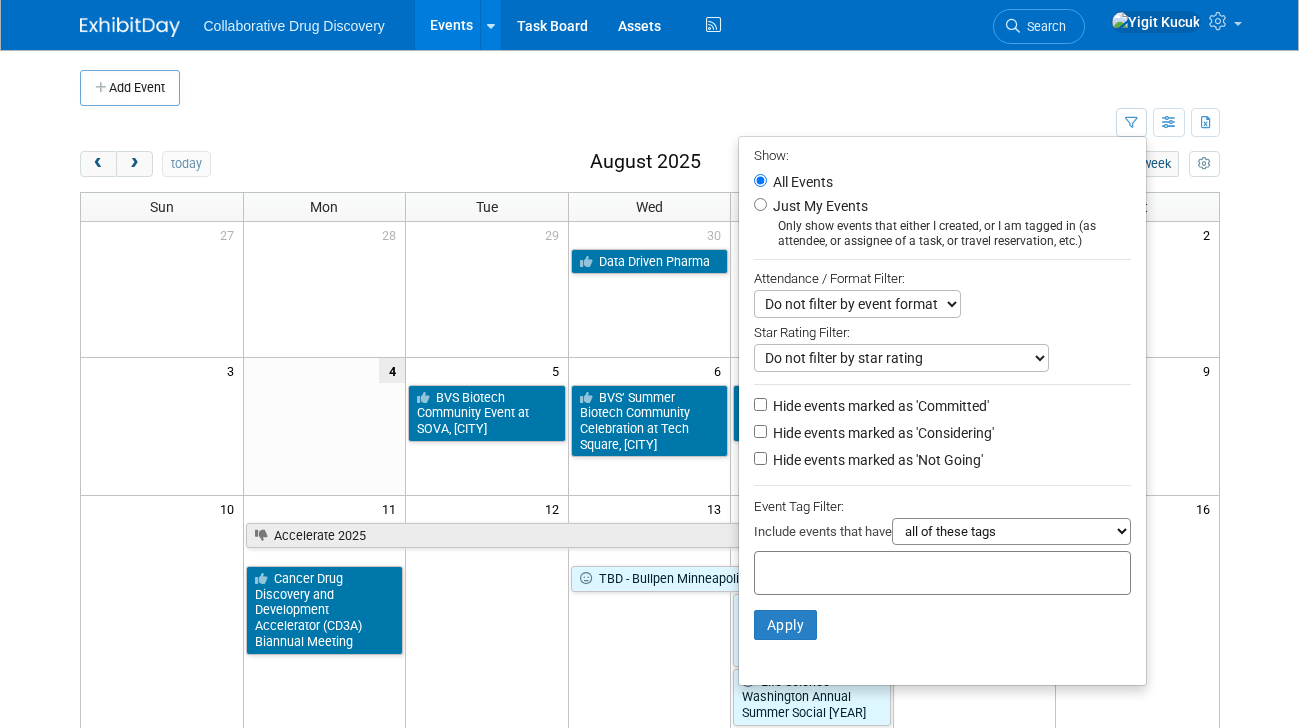 click on "Just My Events" at bounding box center [818, 206] 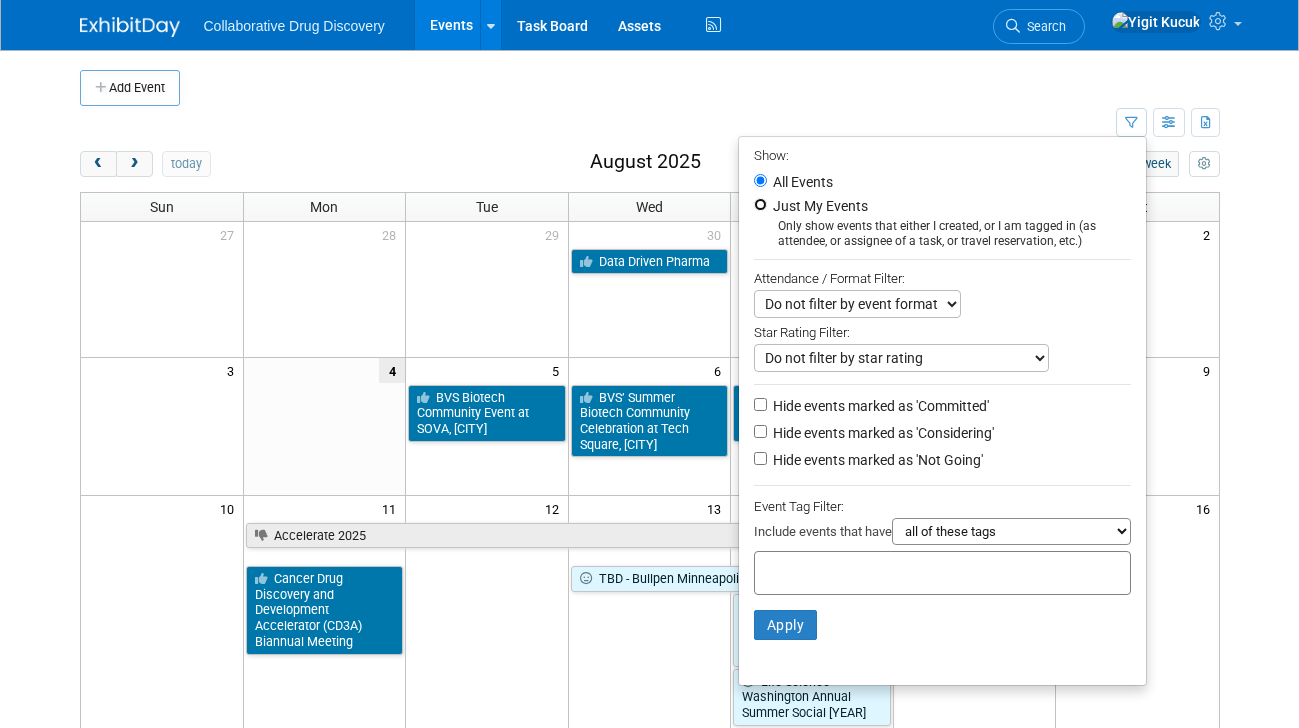 click on "Just My Events" at bounding box center (760, 204) 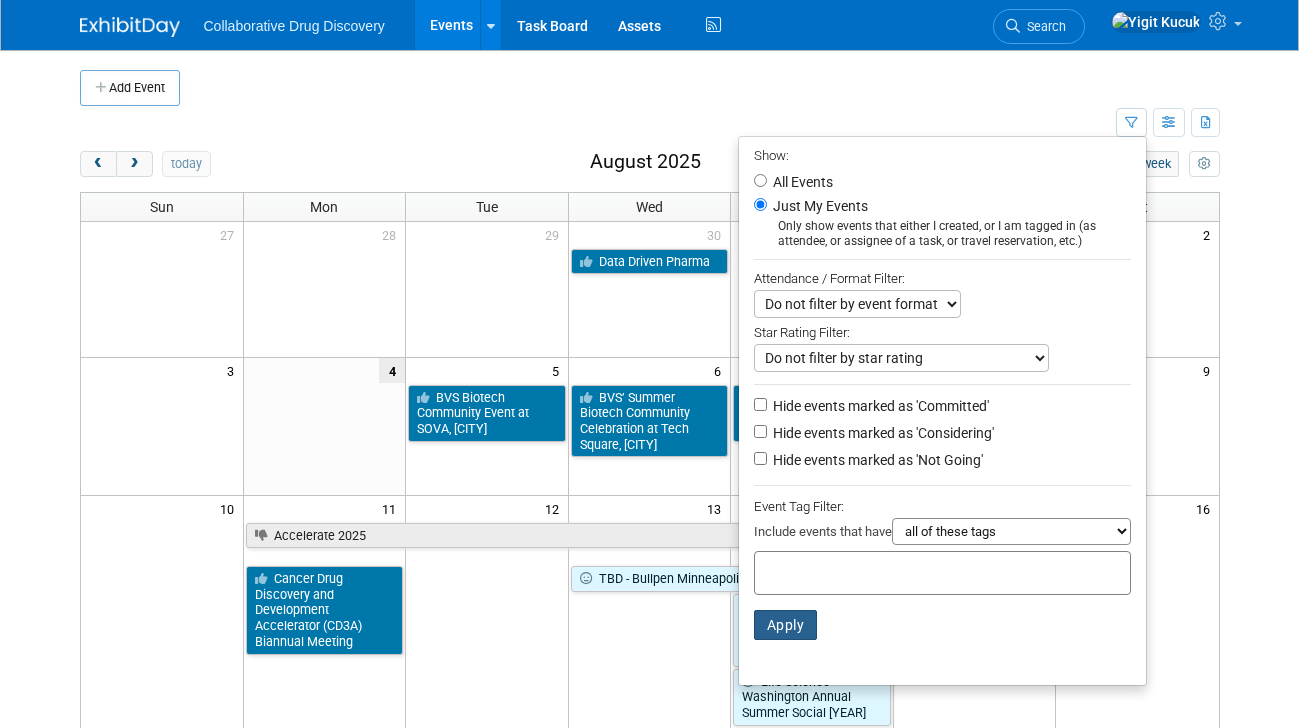 click on "Apply" at bounding box center (786, 625) 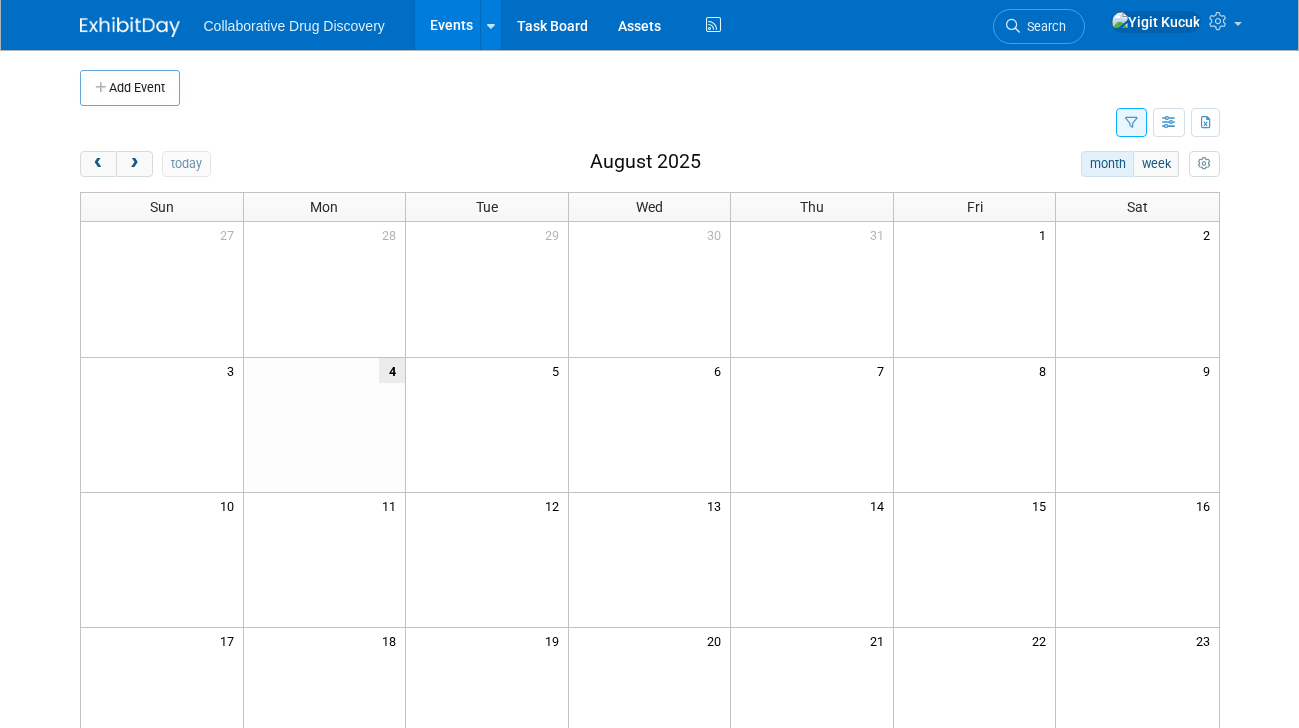 scroll, scrollTop: 0, scrollLeft: 0, axis: both 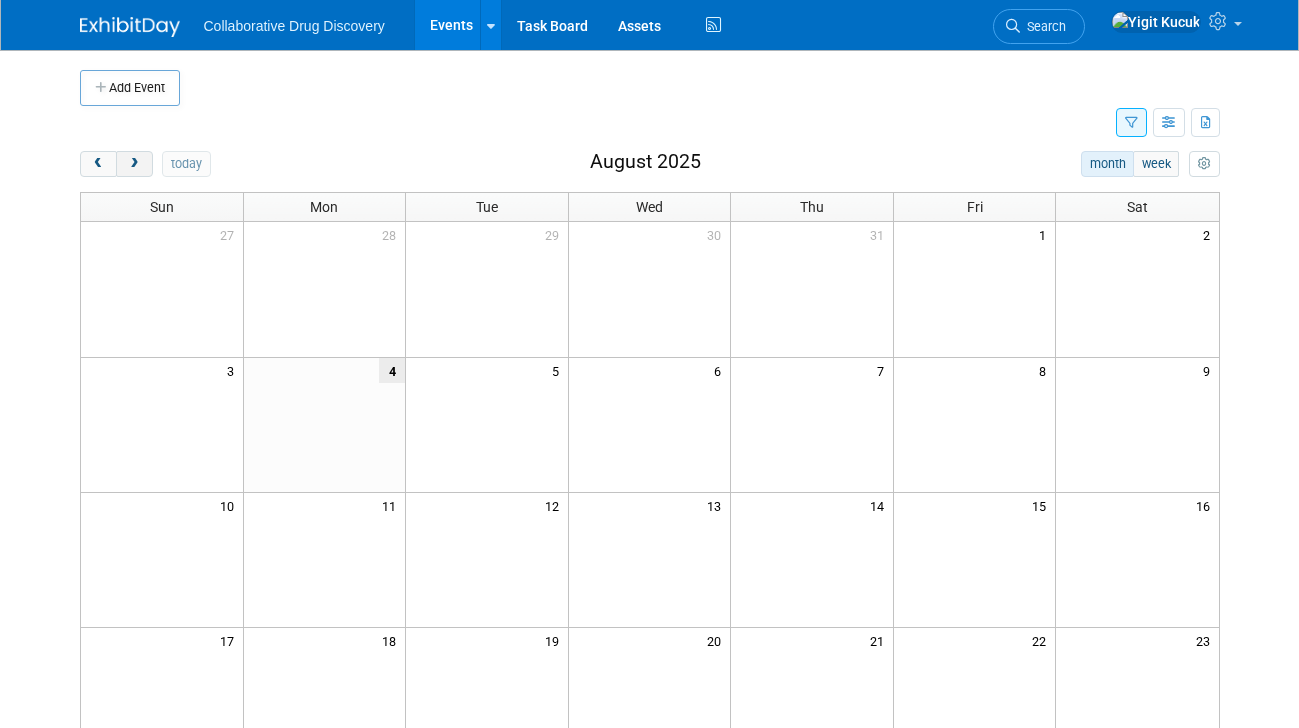 click at bounding box center [134, 164] 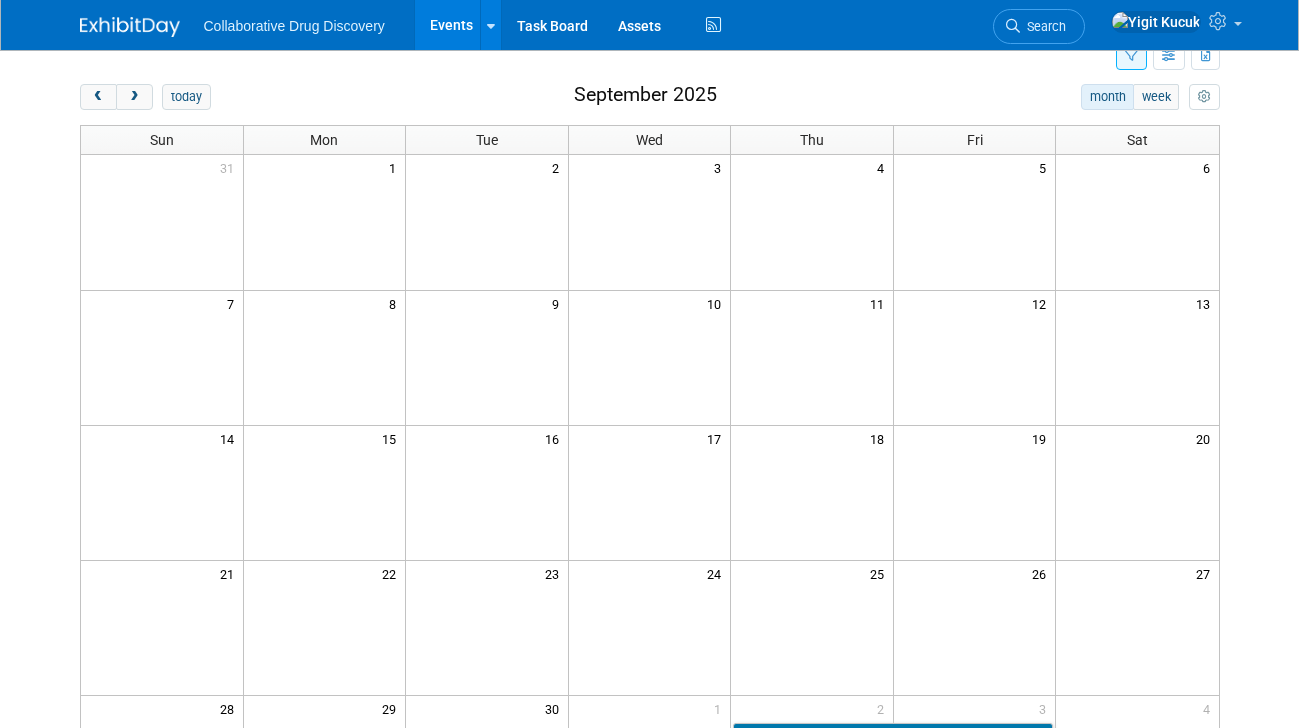 scroll, scrollTop: 0, scrollLeft: 0, axis: both 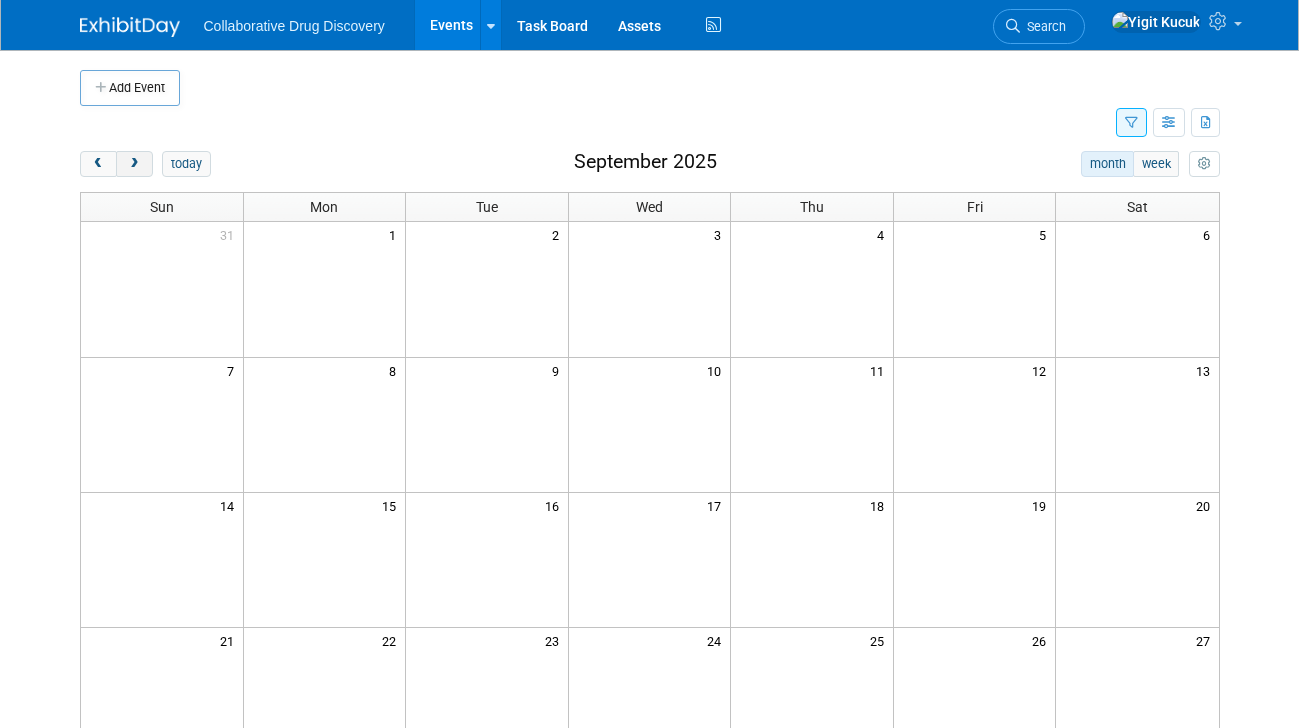click at bounding box center [134, 164] 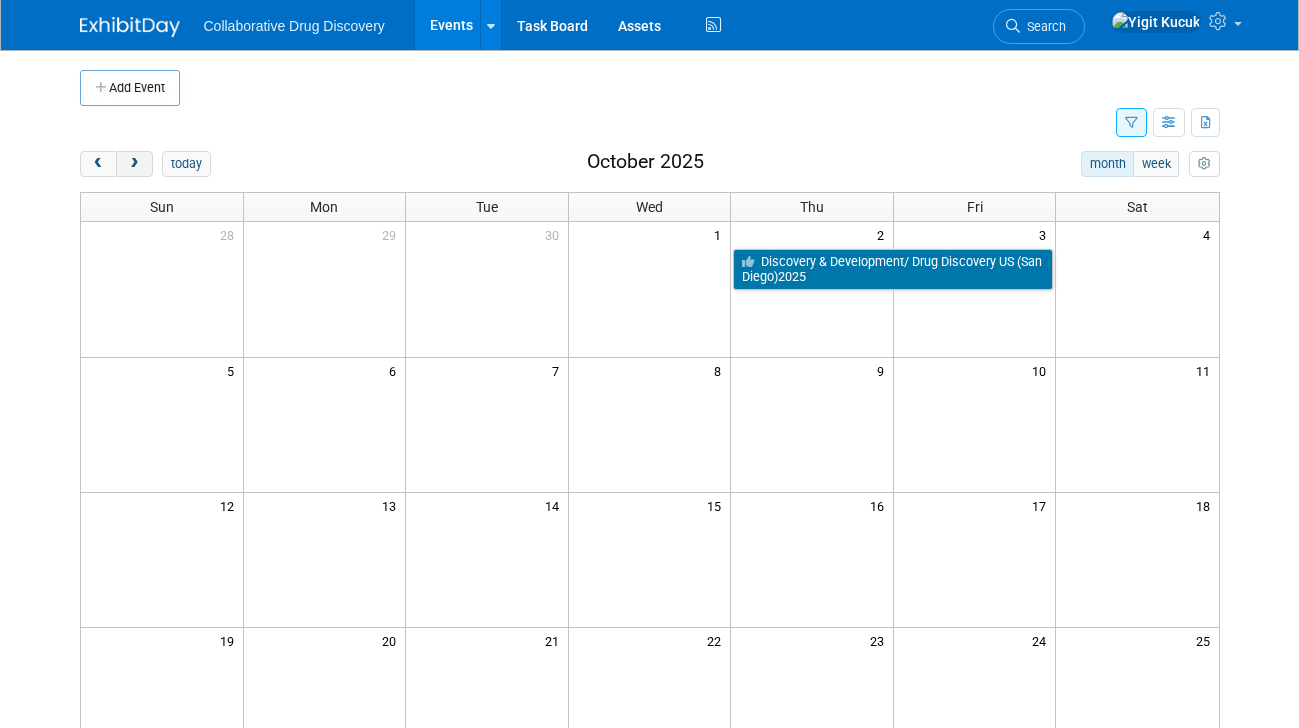 click at bounding box center [134, 164] 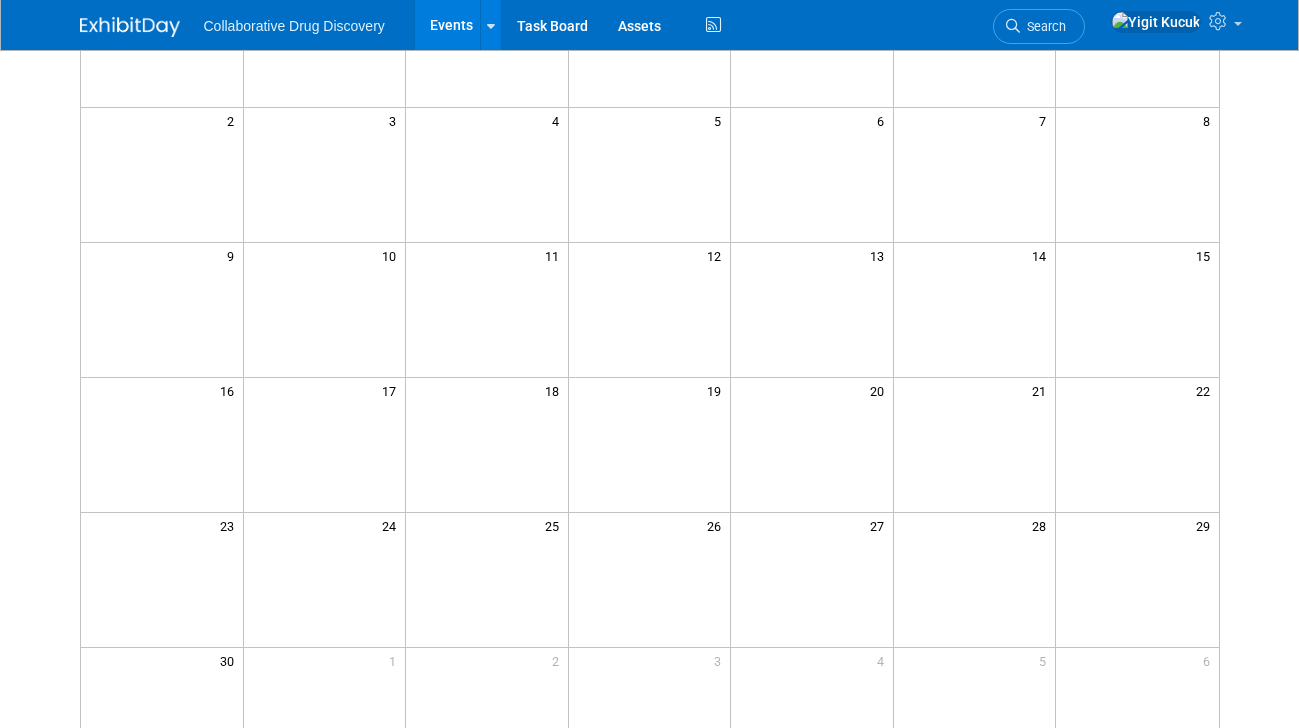 scroll, scrollTop: 0, scrollLeft: 0, axis: both 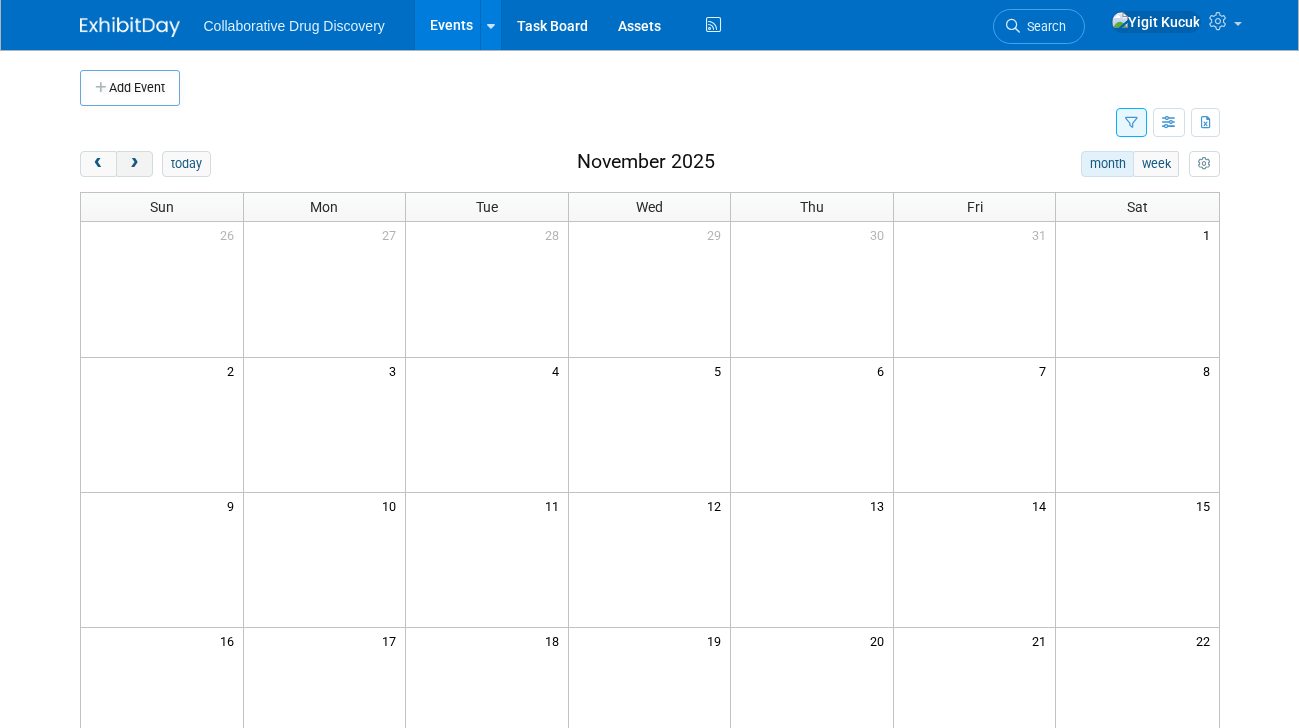 click at bounding box center [134, 164] 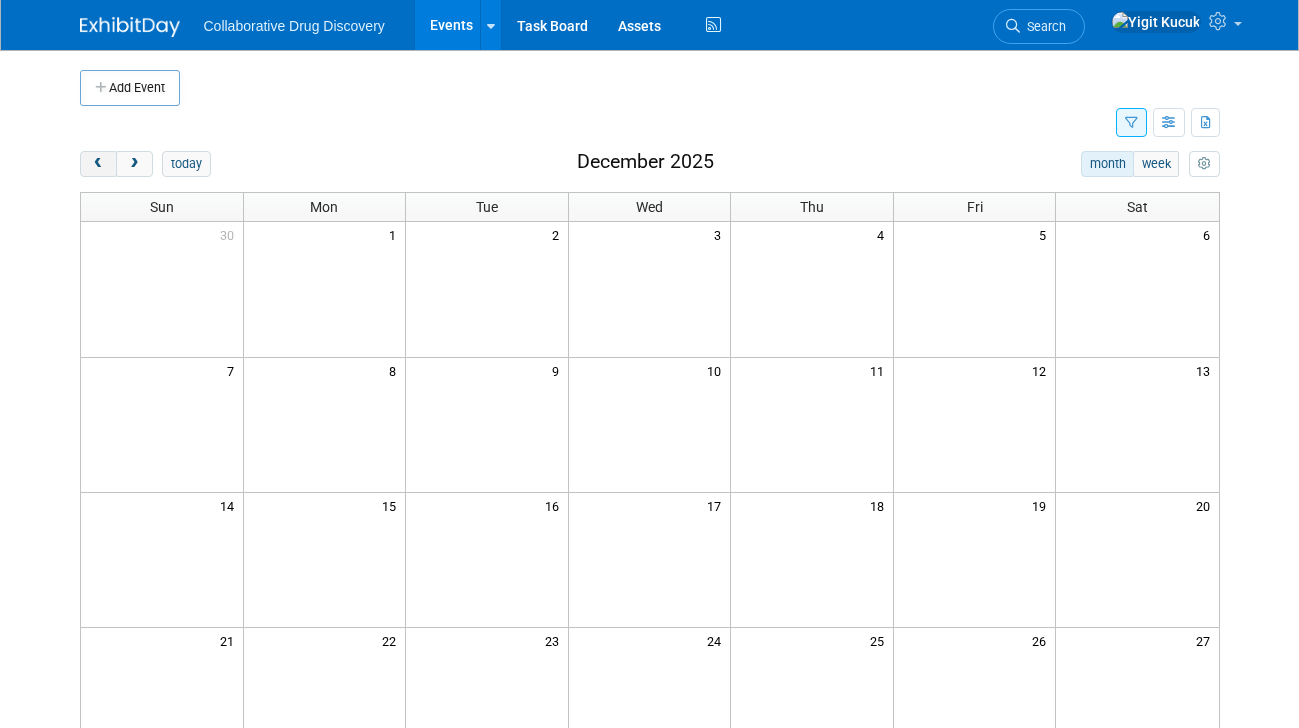 click at bounding box center [98, 164] 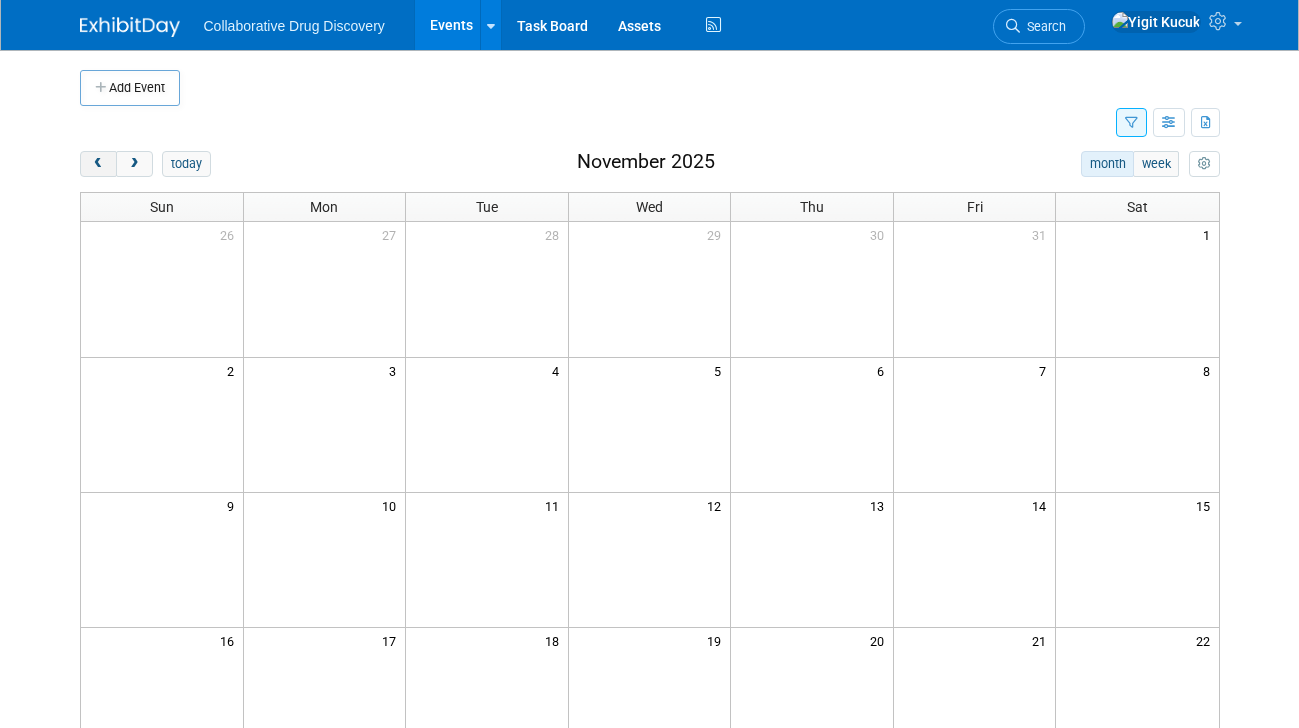 click at bounding box center [98, 164] 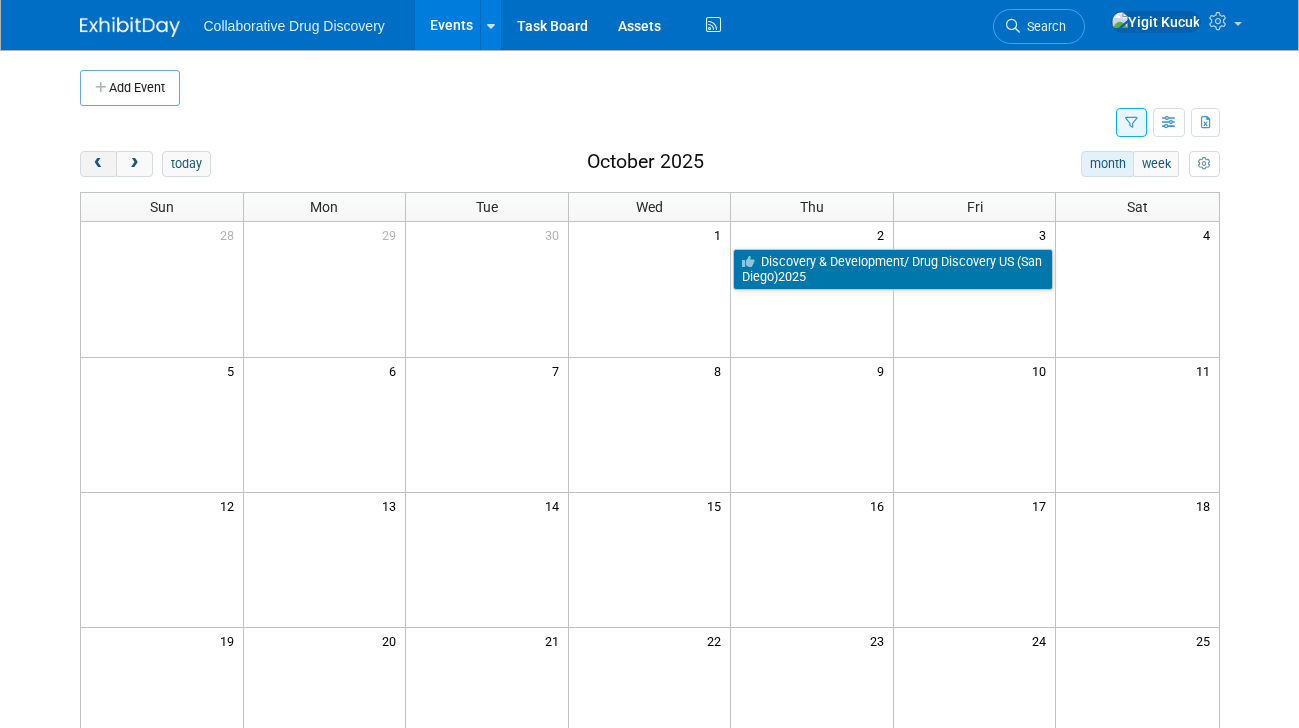 click at bounding box center (98, 164) 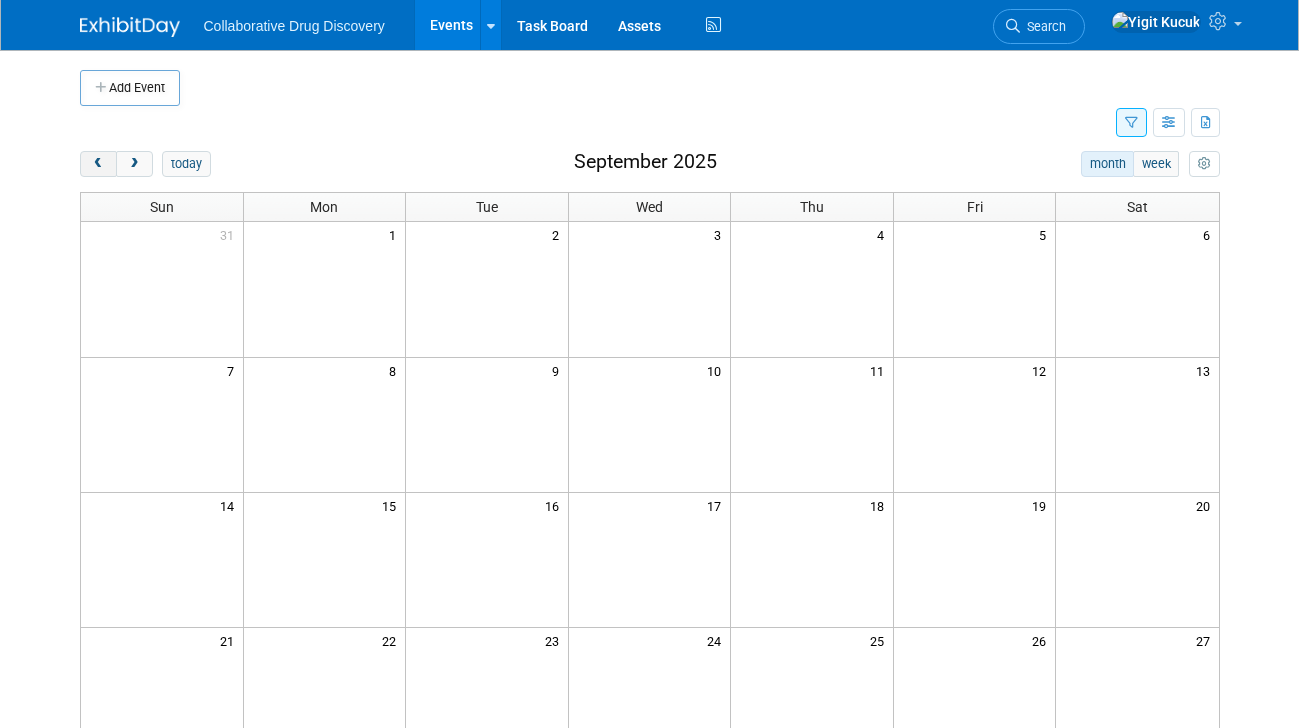 click at bounding box center [98, 164] 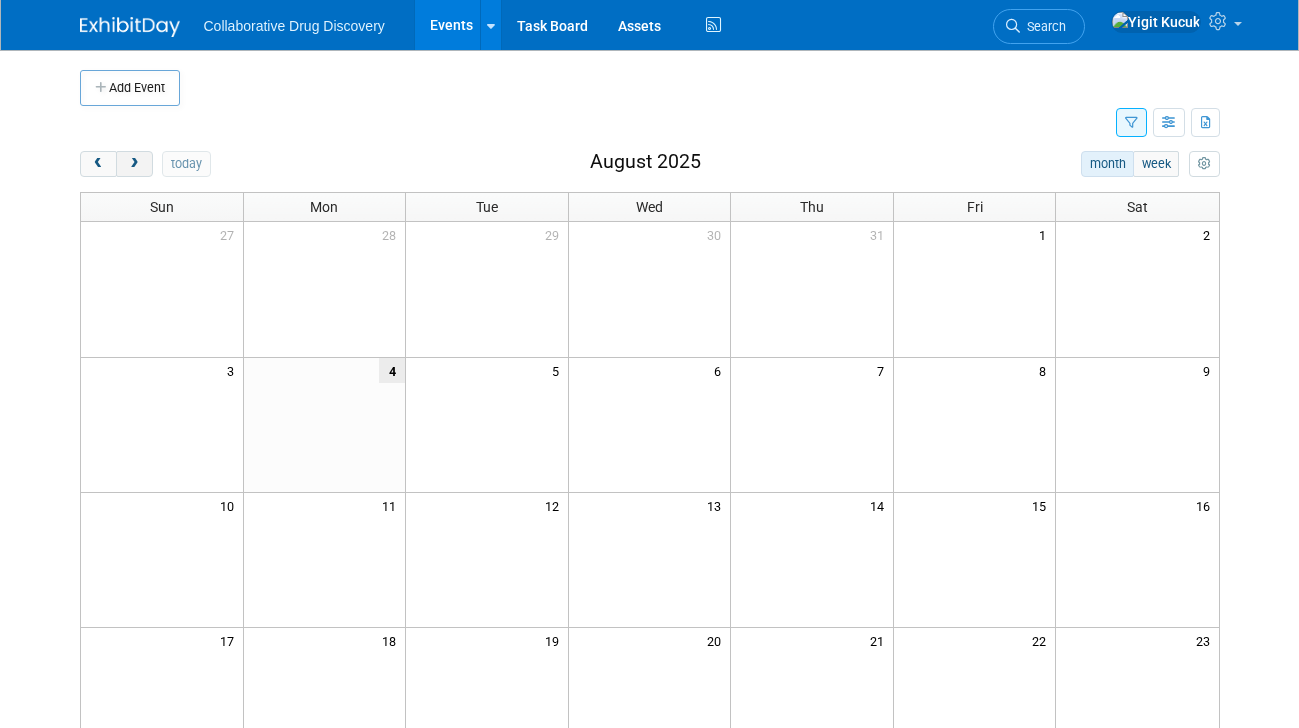 click at bounding box center [134, 164] 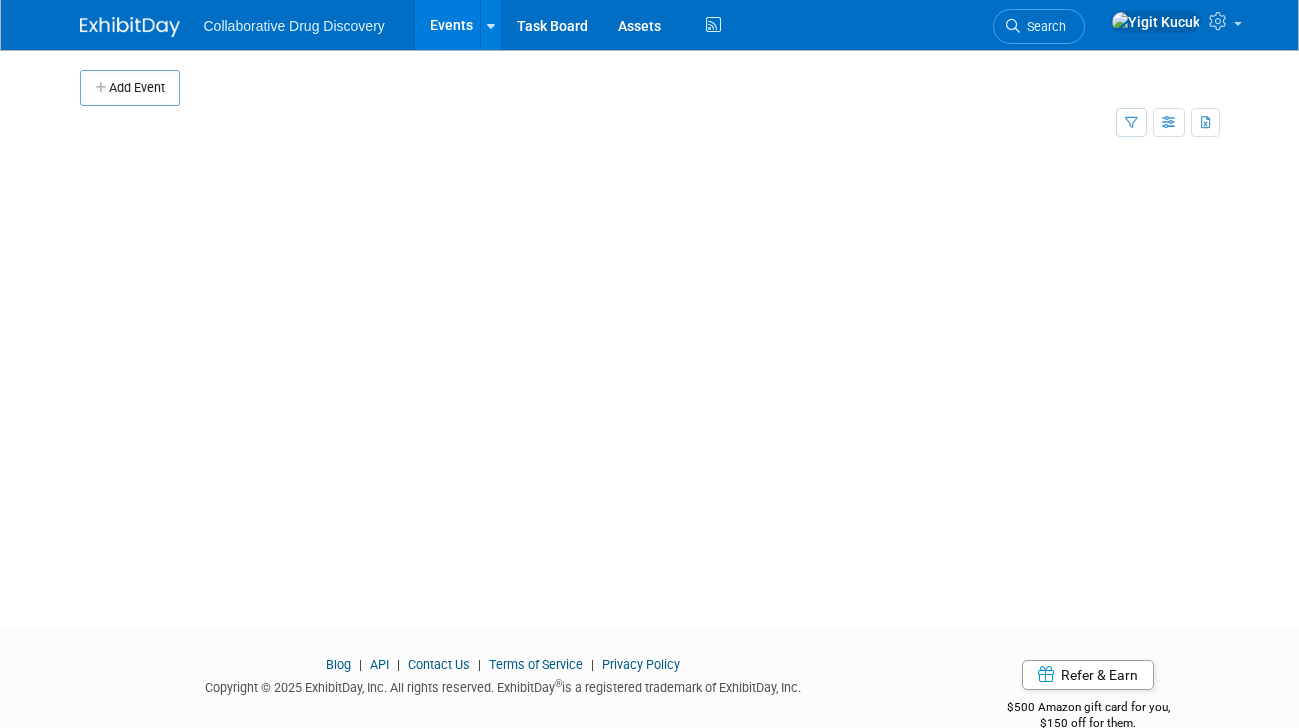 scroll, scrollTop: 0, scrollLeft: 0, axis: both 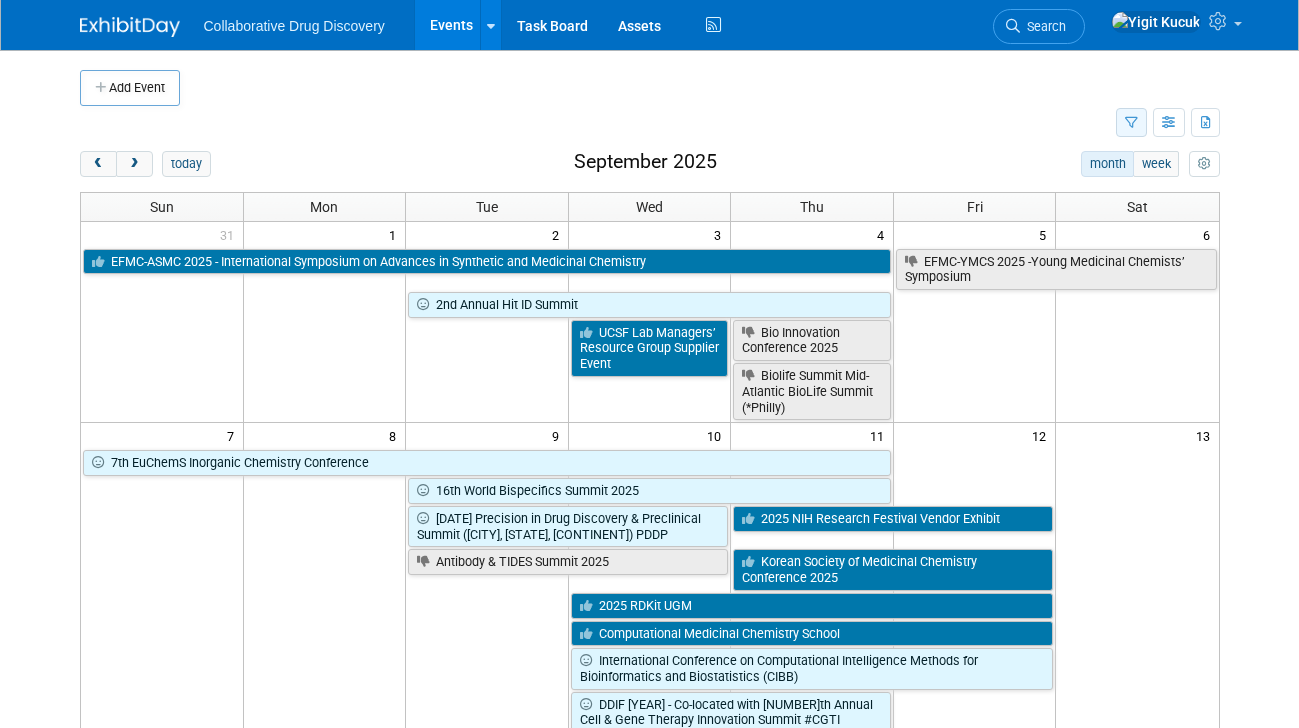 click at bounding box center (1131, 122) 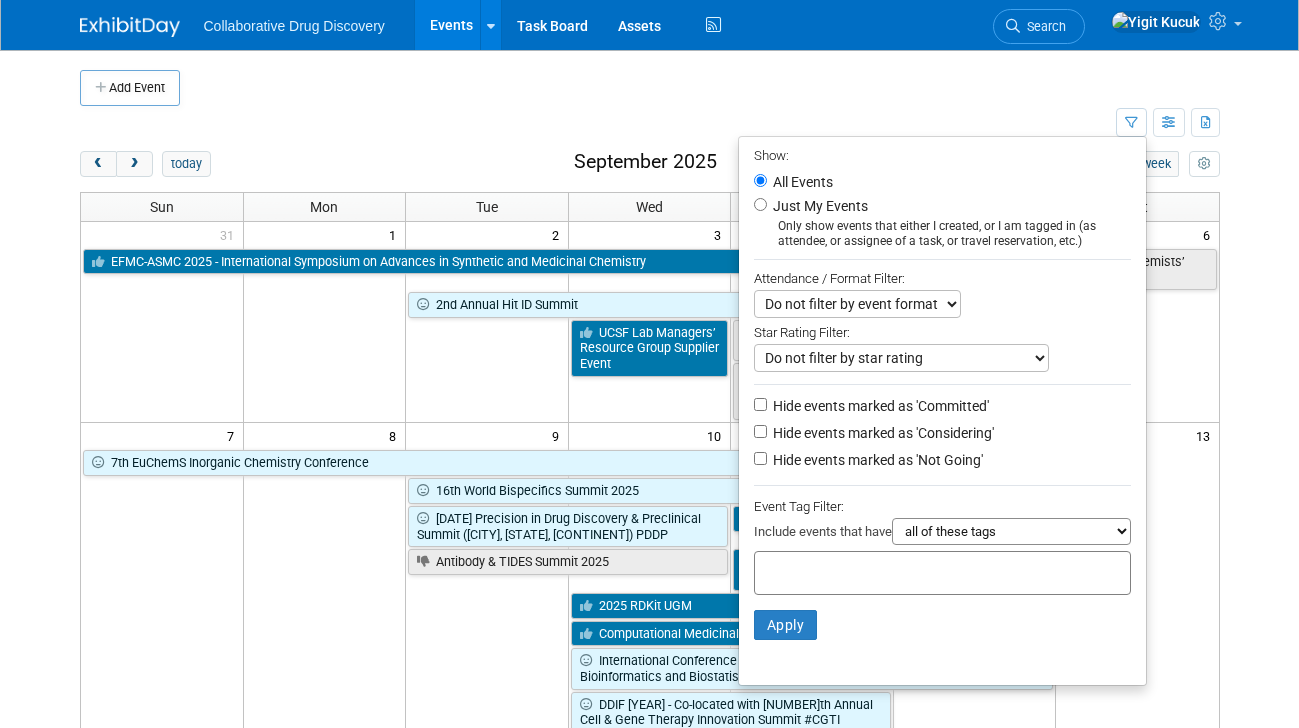 click on "Just My Events" at bounding box center [818, 206] 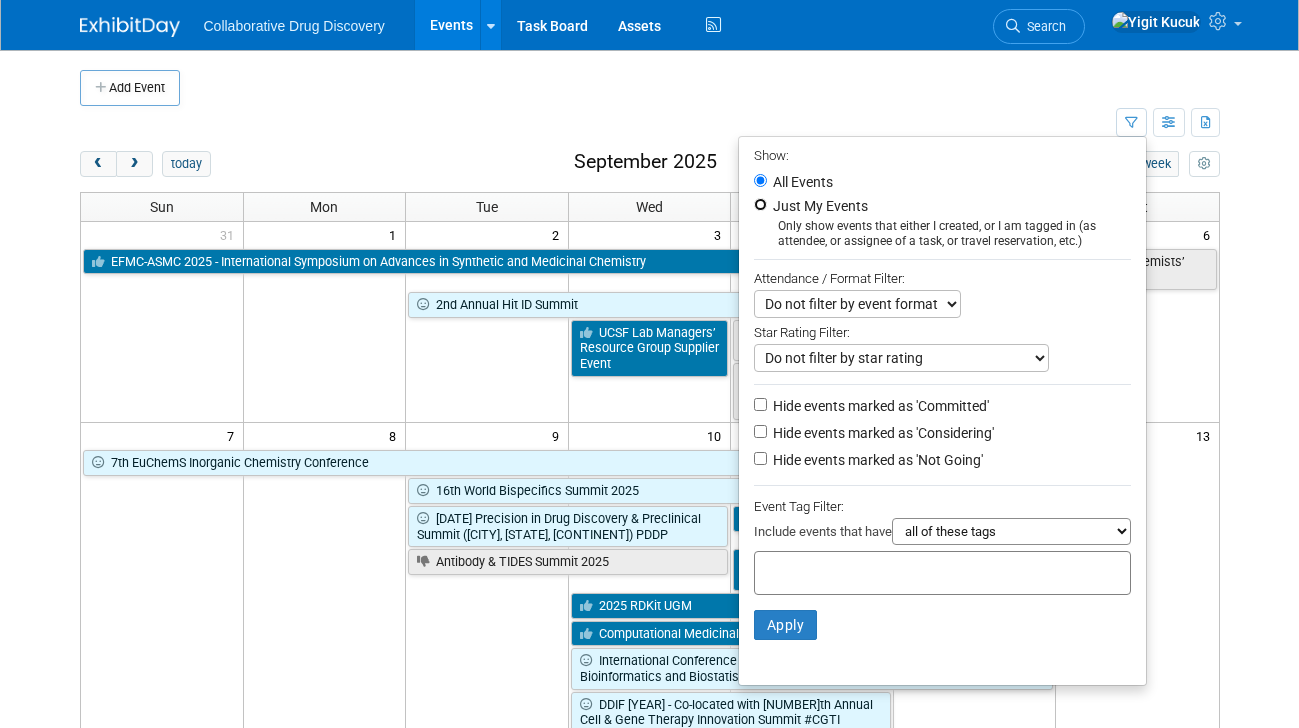 click on "Just My Events" at bounding box center [760, 204] 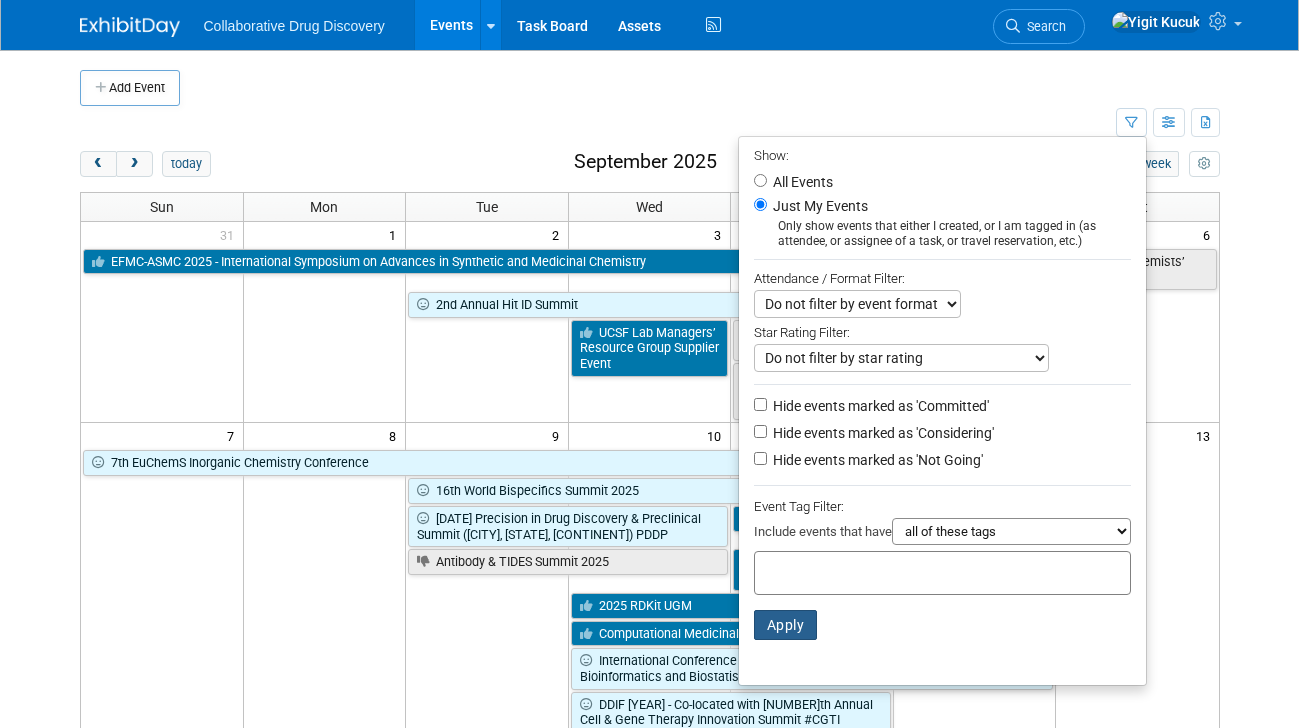 click on "Apply" at bounding box center [786, 625] 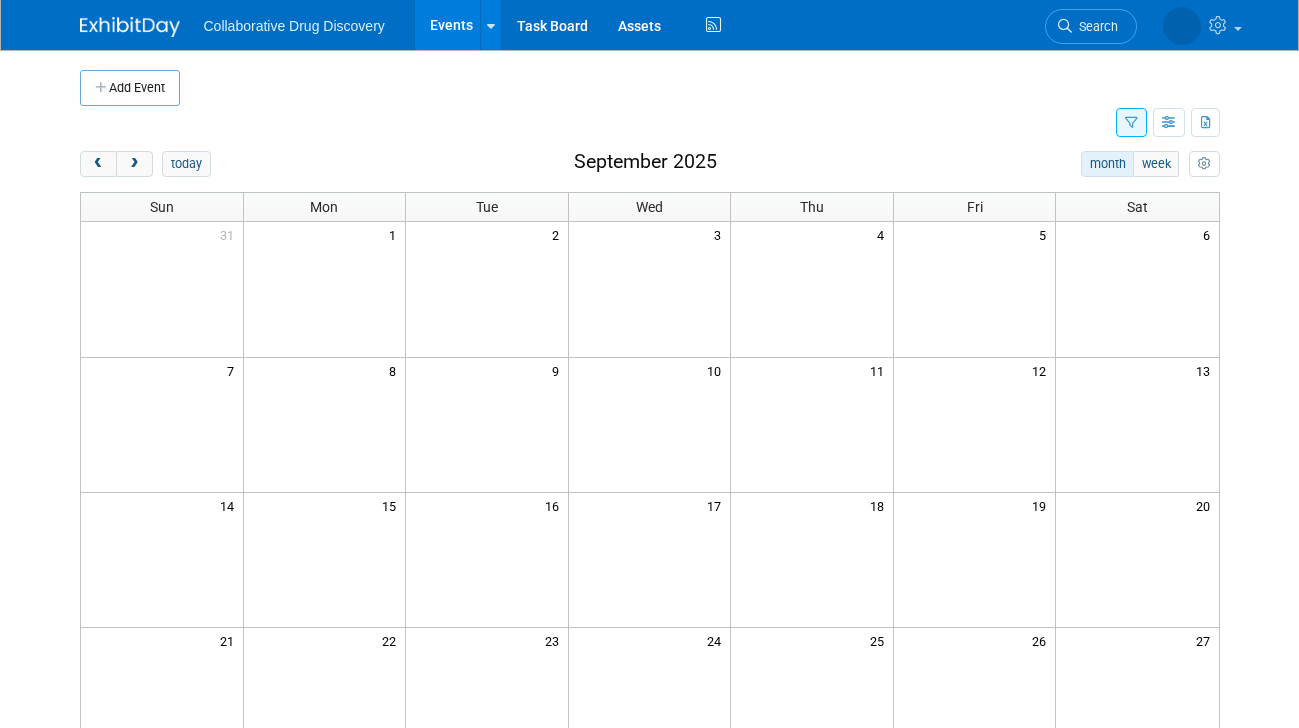 scroll, scrollTop: 0, scrollLeft: 0, axis: both 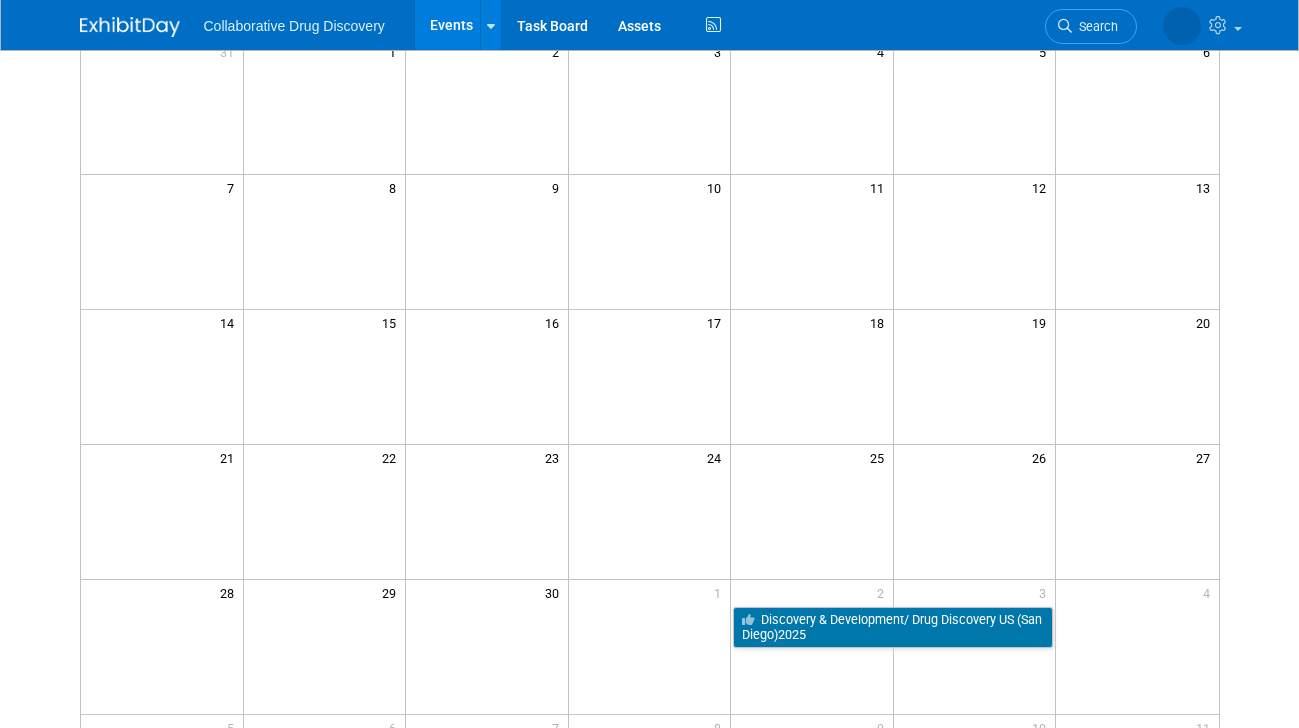 click at bounding box center [487, 376] 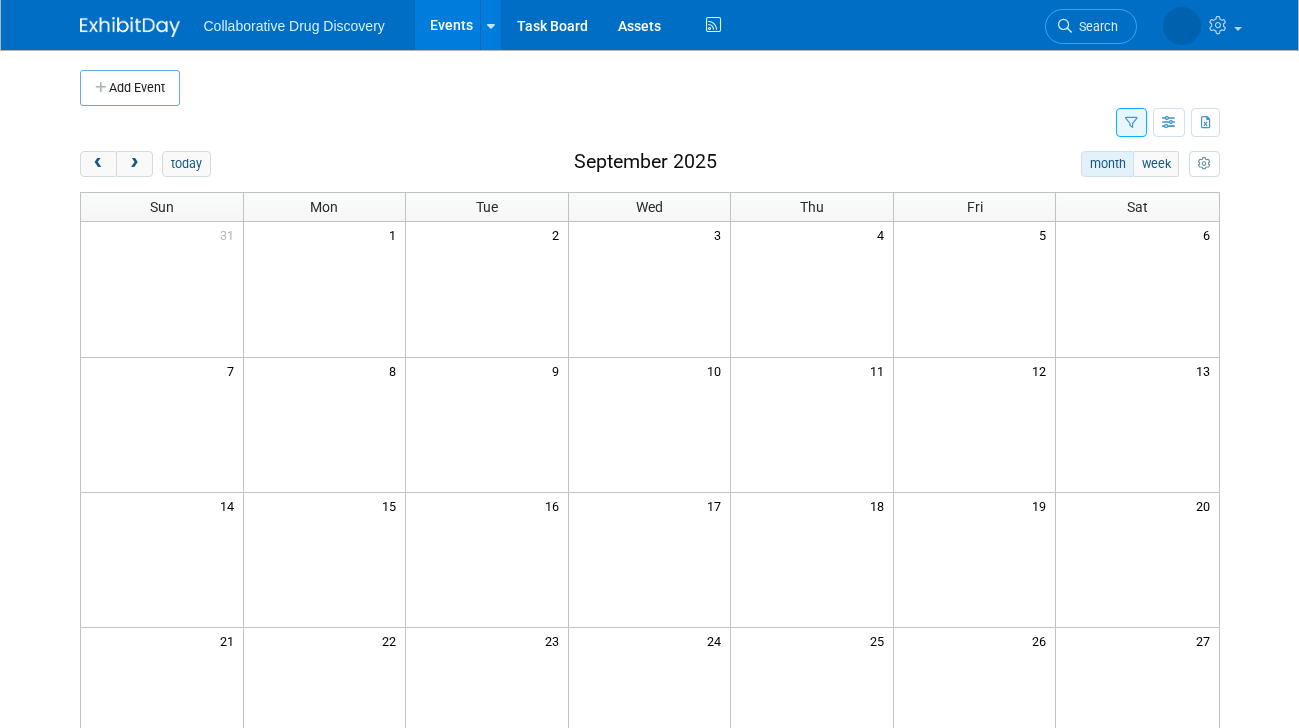 click on "Events" at bounding box center [451, 25] 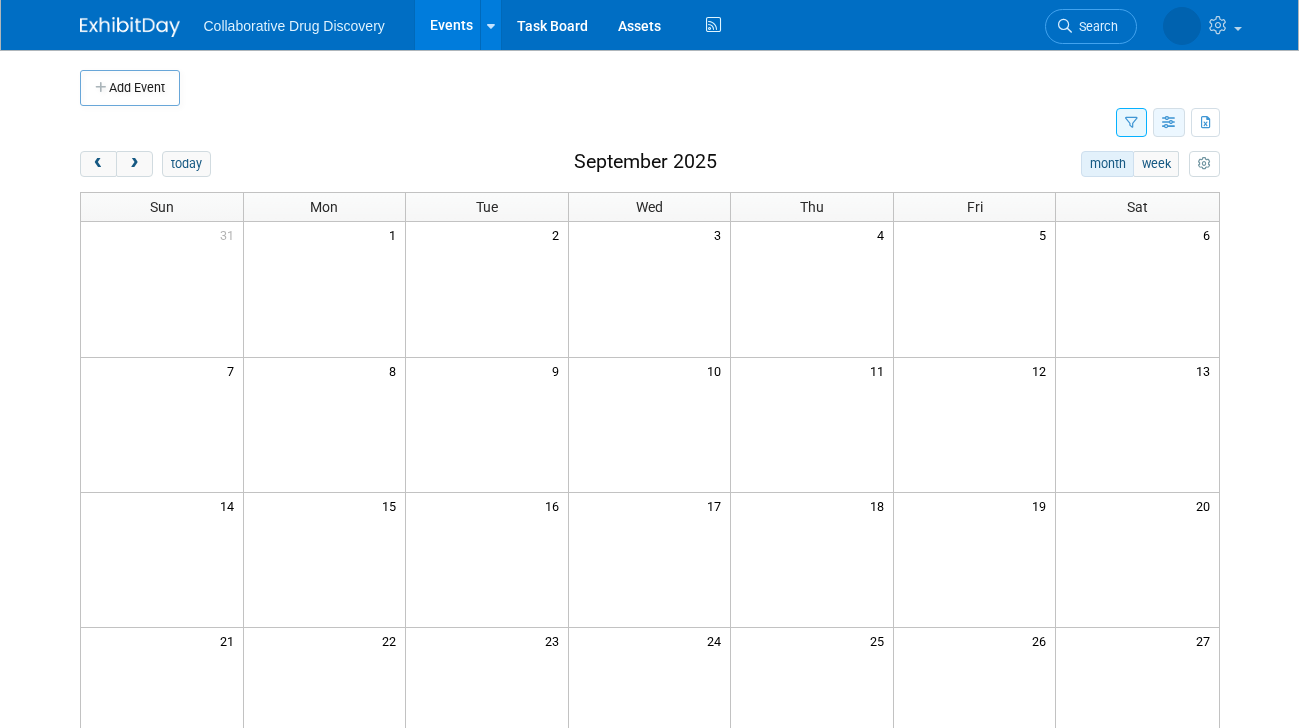 click at bounding box center [1169, 123] 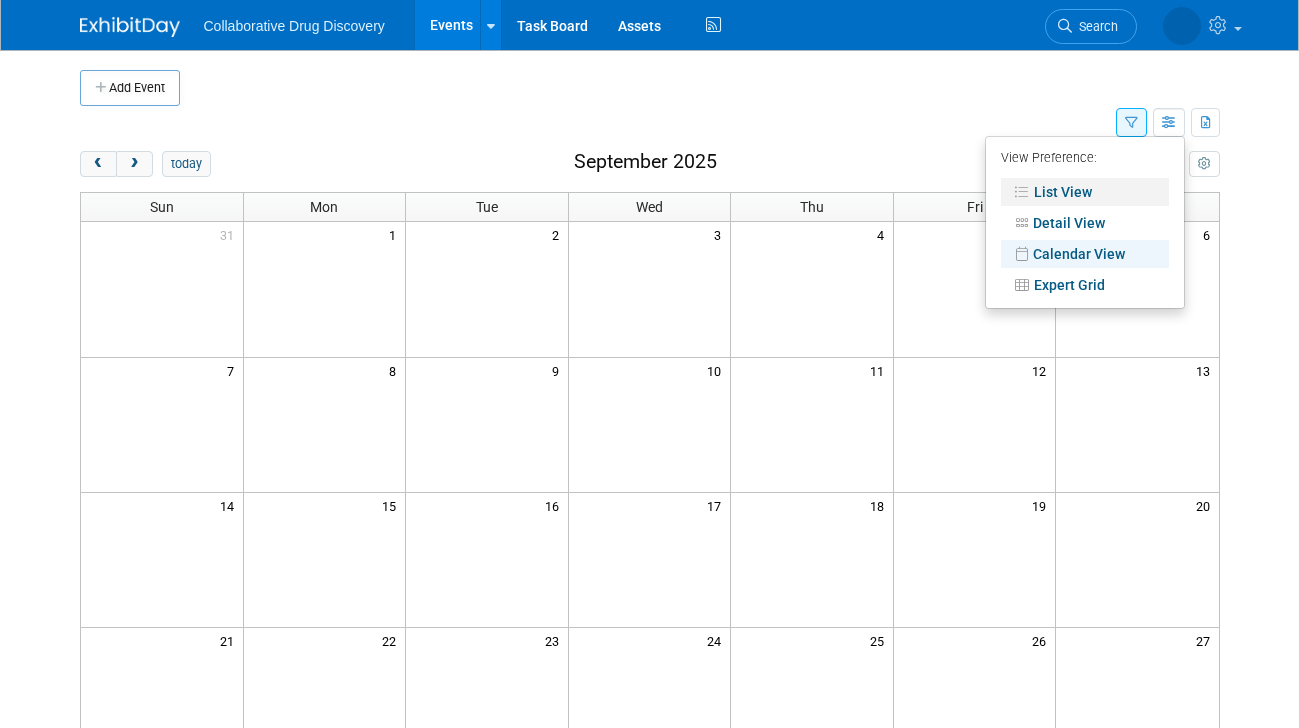 click on "List View" at bounding box center [1085, 192] 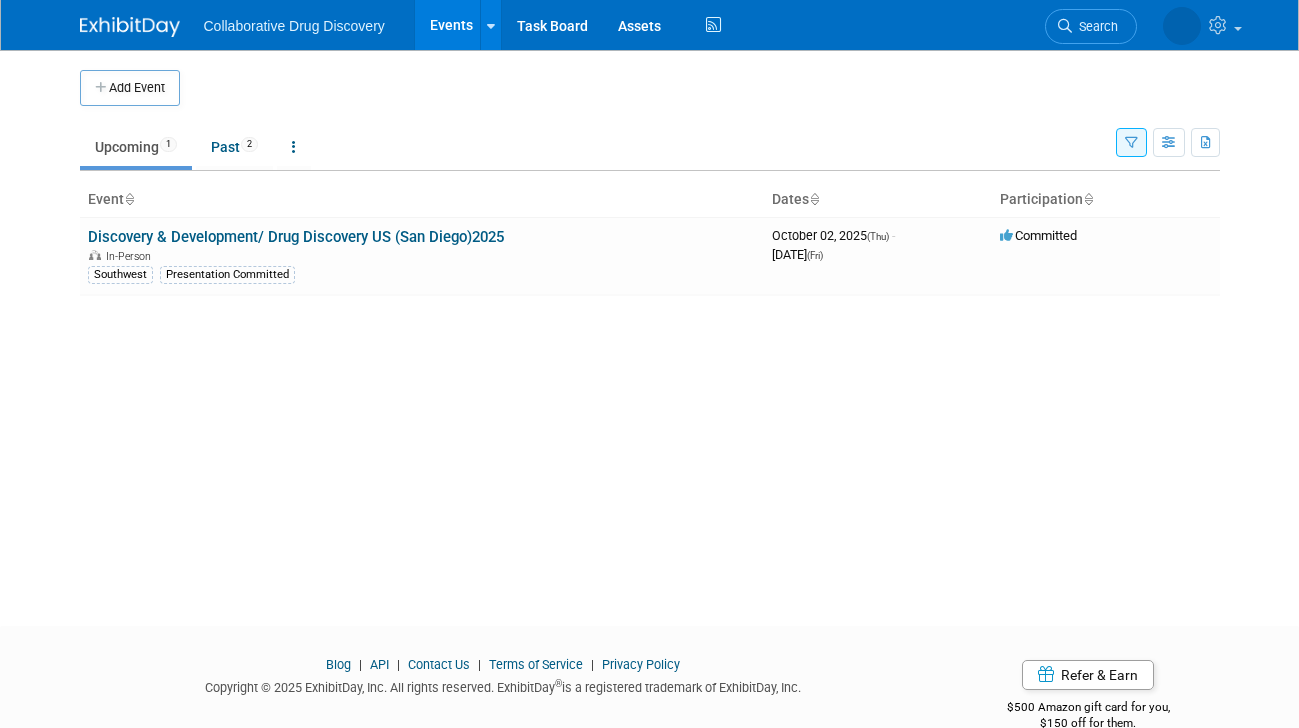 scroll, scrollTop: 0, scrollLeft: 0, axis: both 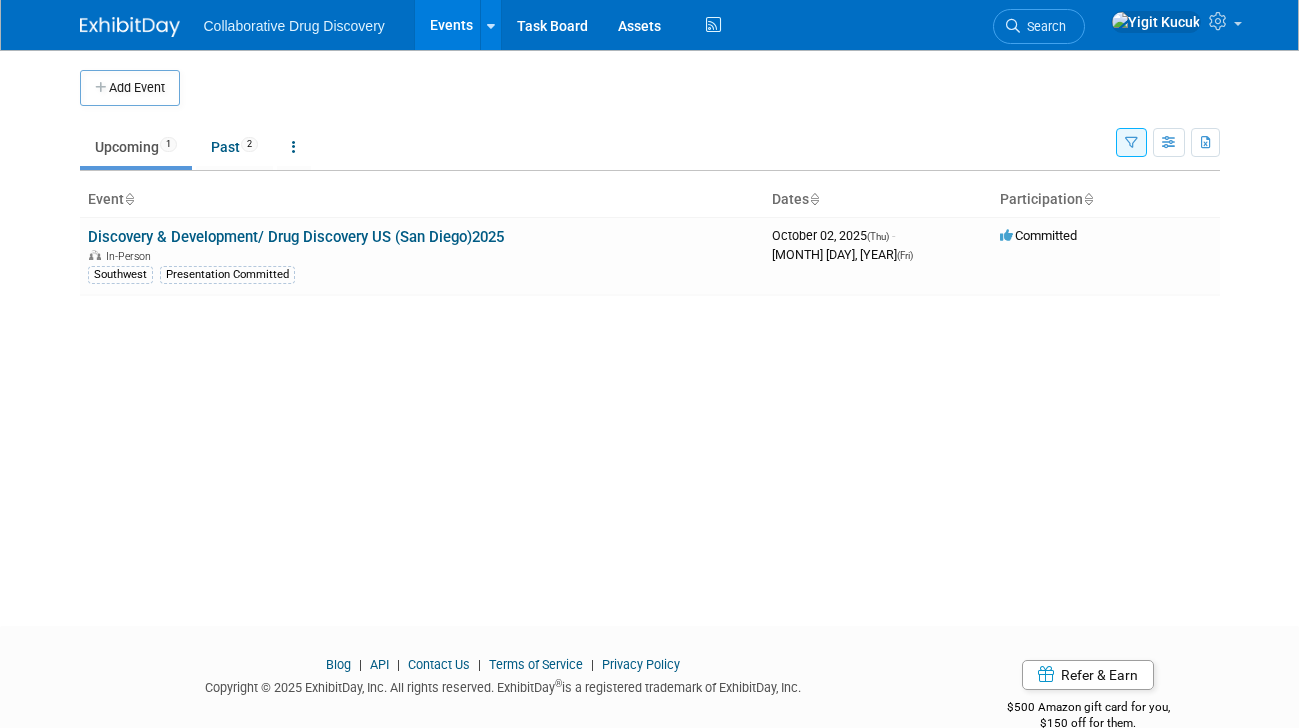 click at bounding box center (1131, 143) 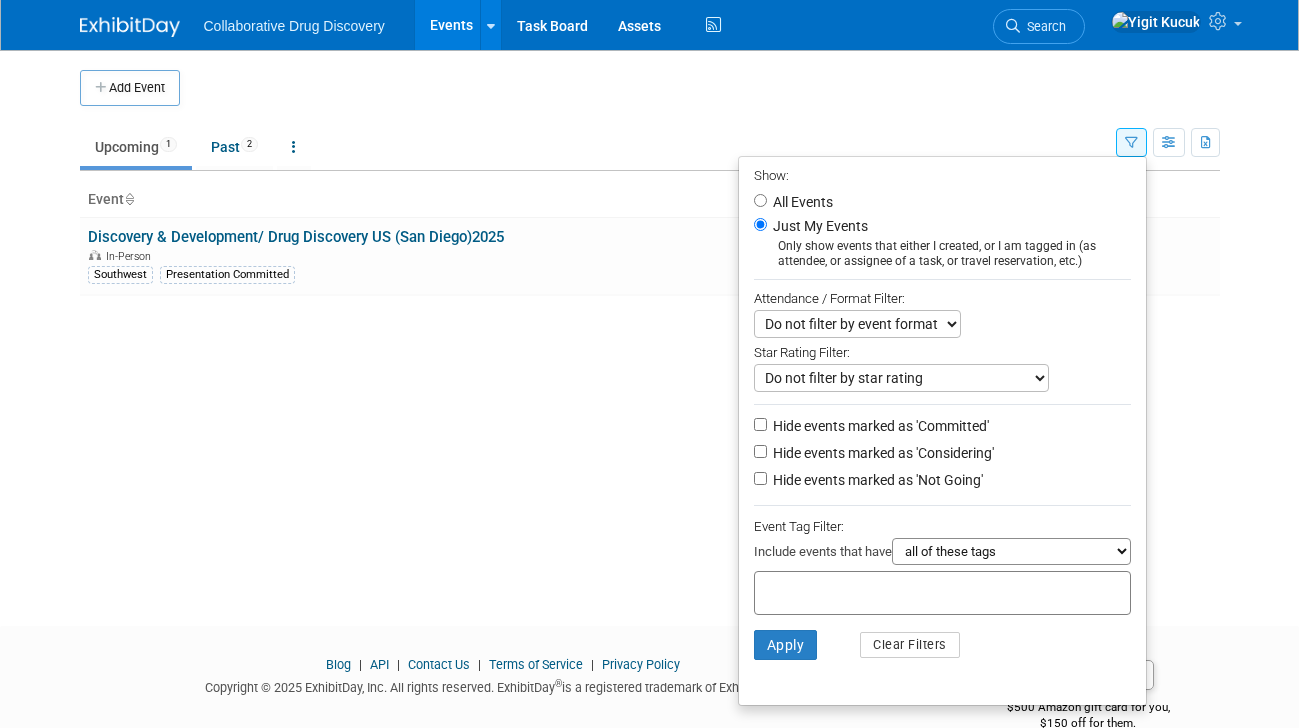 click on "Just My Events
Only show events that either I created, or I am tagged in (as attendee, or assignee of a task, or travel reservation, etc.)" at bounding box center [942, 241] 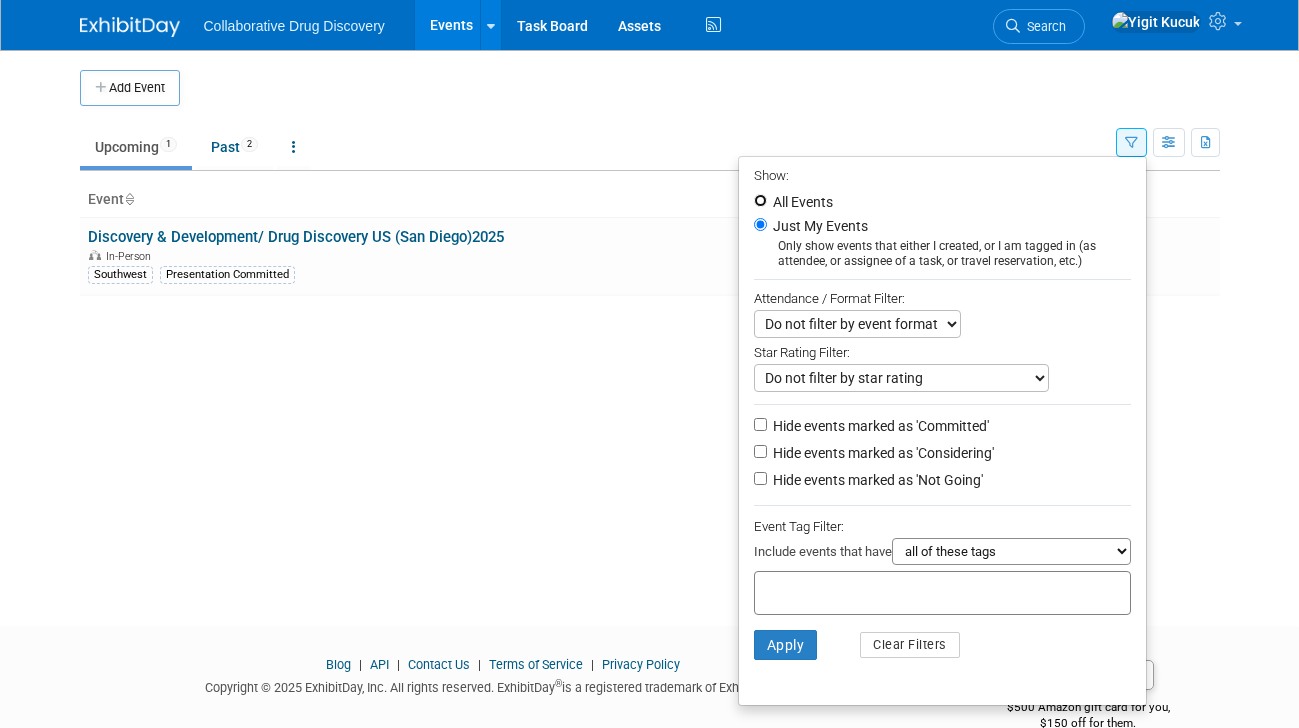 click on "All Events" at bounding box center [760, 200] 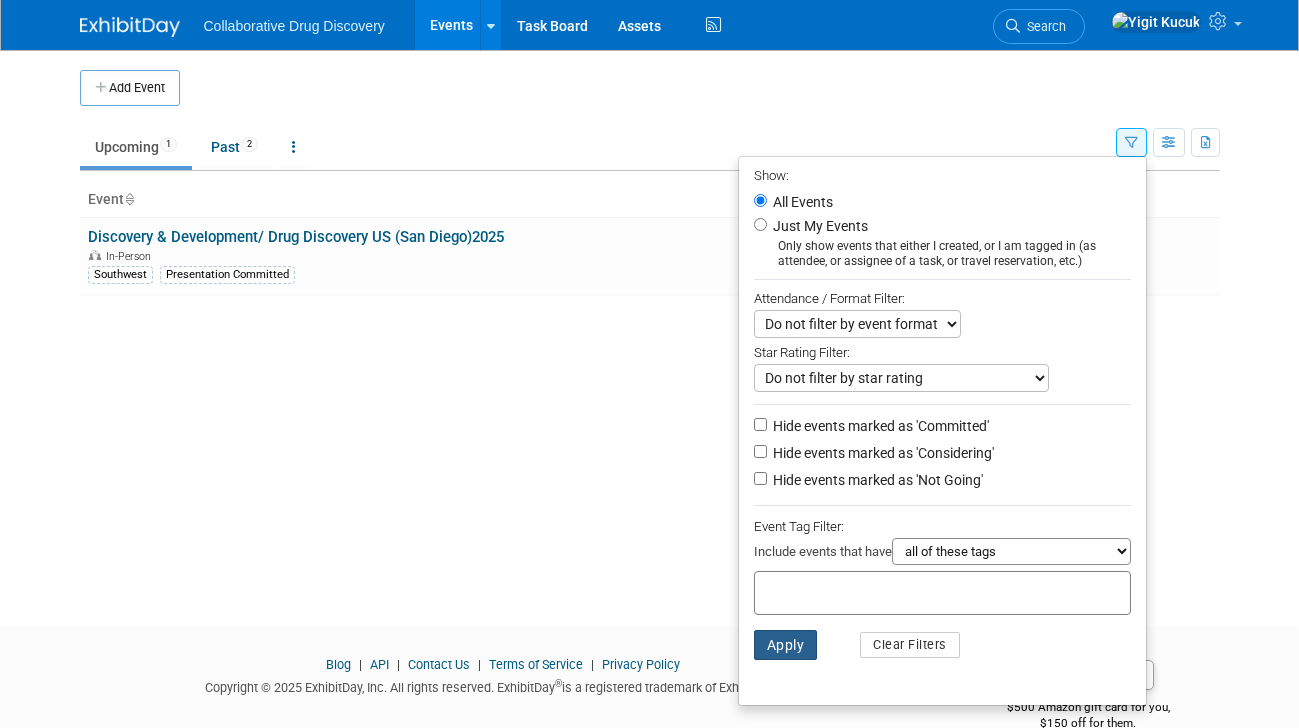 click on "Apply" at bounding box center (786, 645) 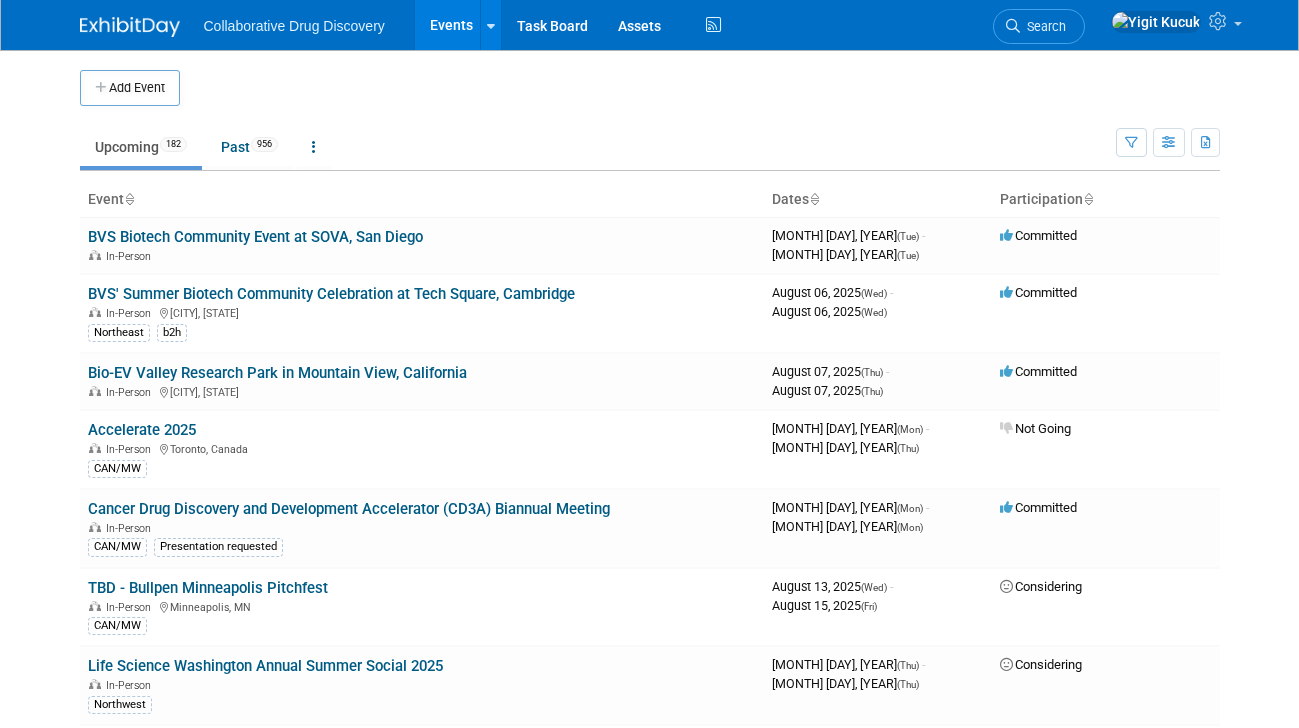 scroll, scrollTop: 0, scrollLeft: 0, axis: both 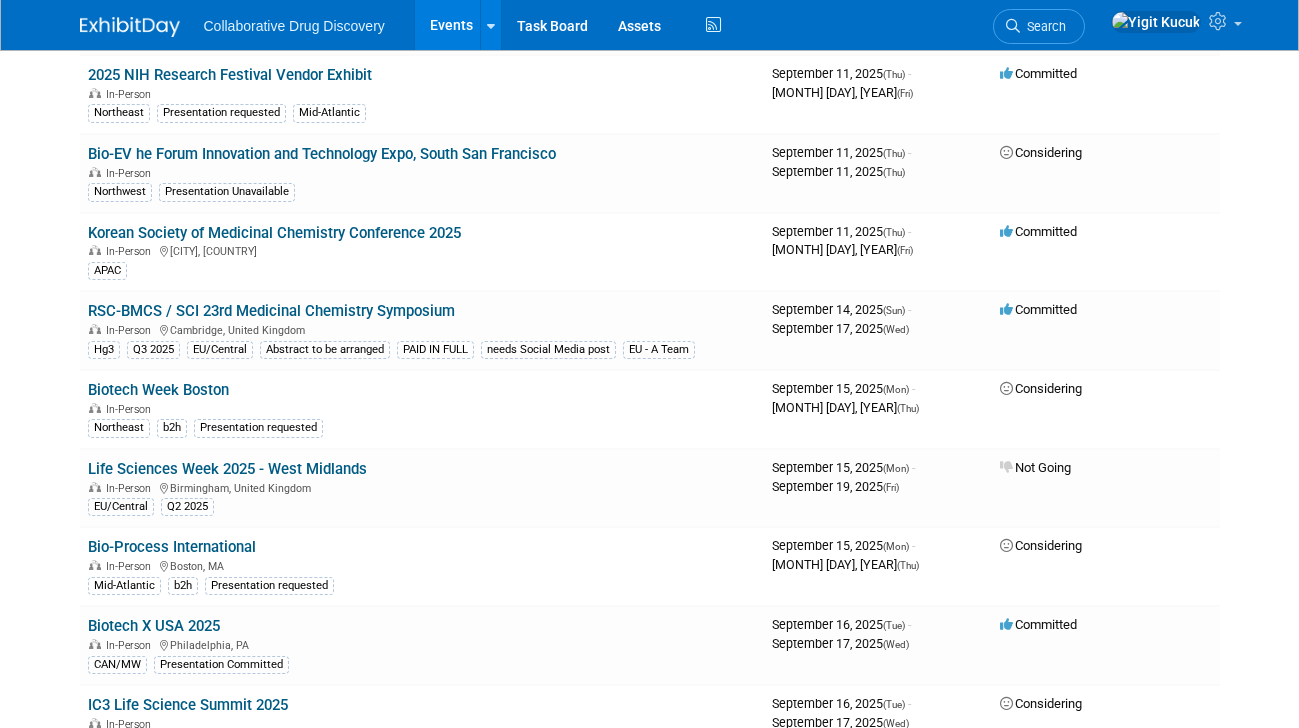 click on "[PRODUCT]
[SECTION]
[ACTION]
[ACTION]
[SECTION]
[SECTION]:
[EVENT_NAME]
[DATE]
[EVENT_NAME]
[CITY], [STATE]
[DATE]
[EVENT_NAME]
[DATE]
[SECTION]
[SECTION]:
[EVENT_NAME]
[TYPE]
[DATE]
([STATUS])
[EVENT_NAME]
[TYPE]
[CITY], [STATE]
[DATE]" at bounding box center [649, -2623] 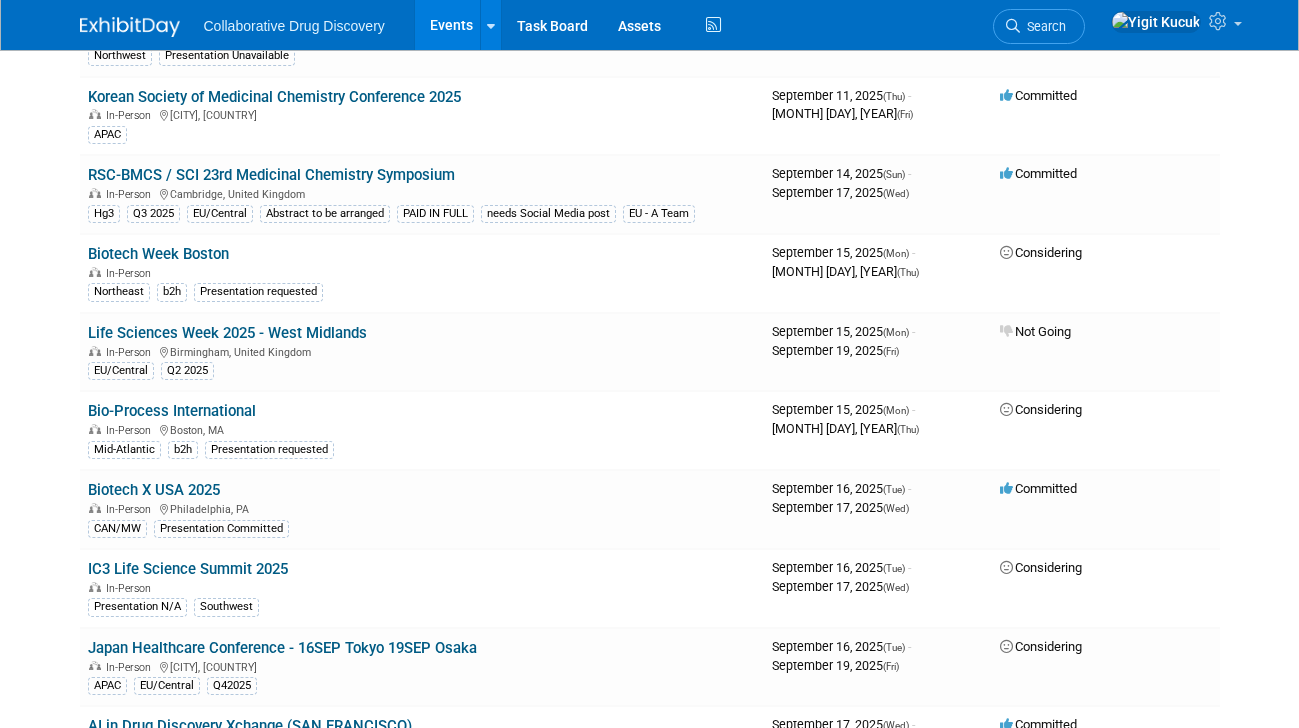 scroll, scrollTop: 3136, scrollLeft: 0, axis: vertical 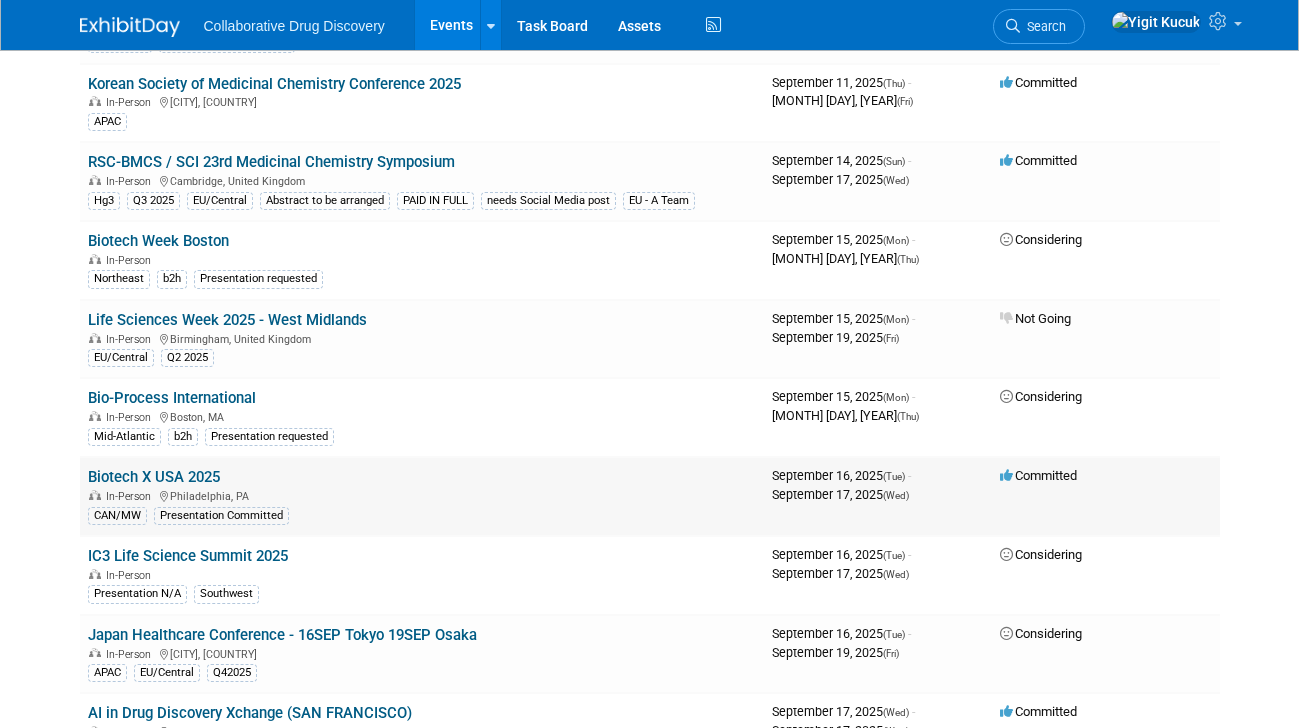 click on "Biotech X USA 2025" at bounding box center (154, 477) 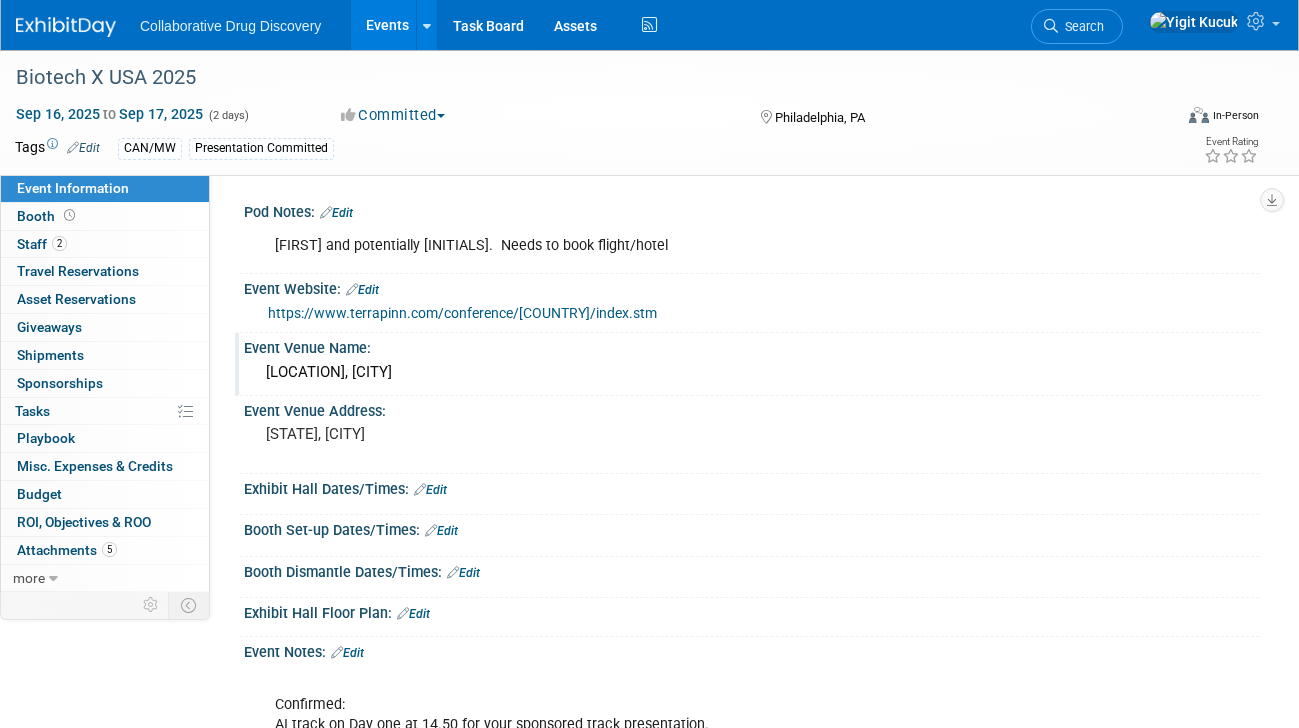 scroll, scrollTop: 0, scrollLeft: 0, axis: both 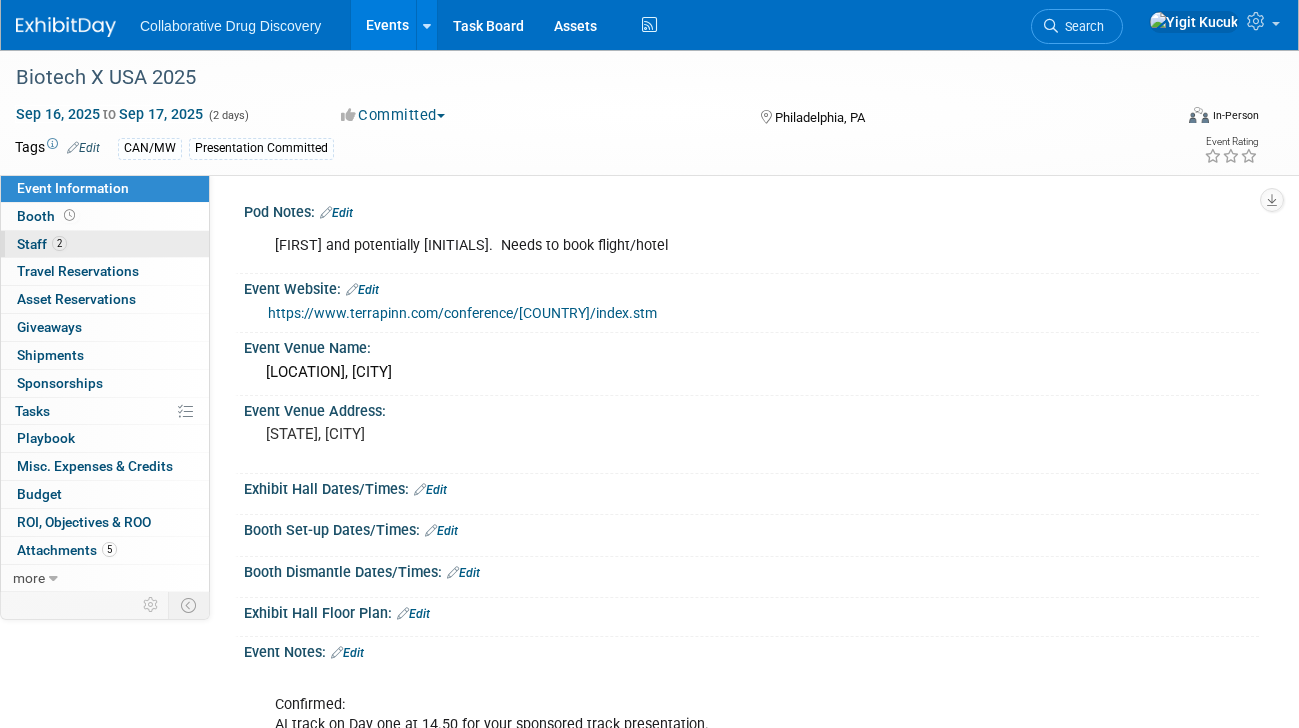 click on "2
Staff 2" at bounding box center [105, 244] 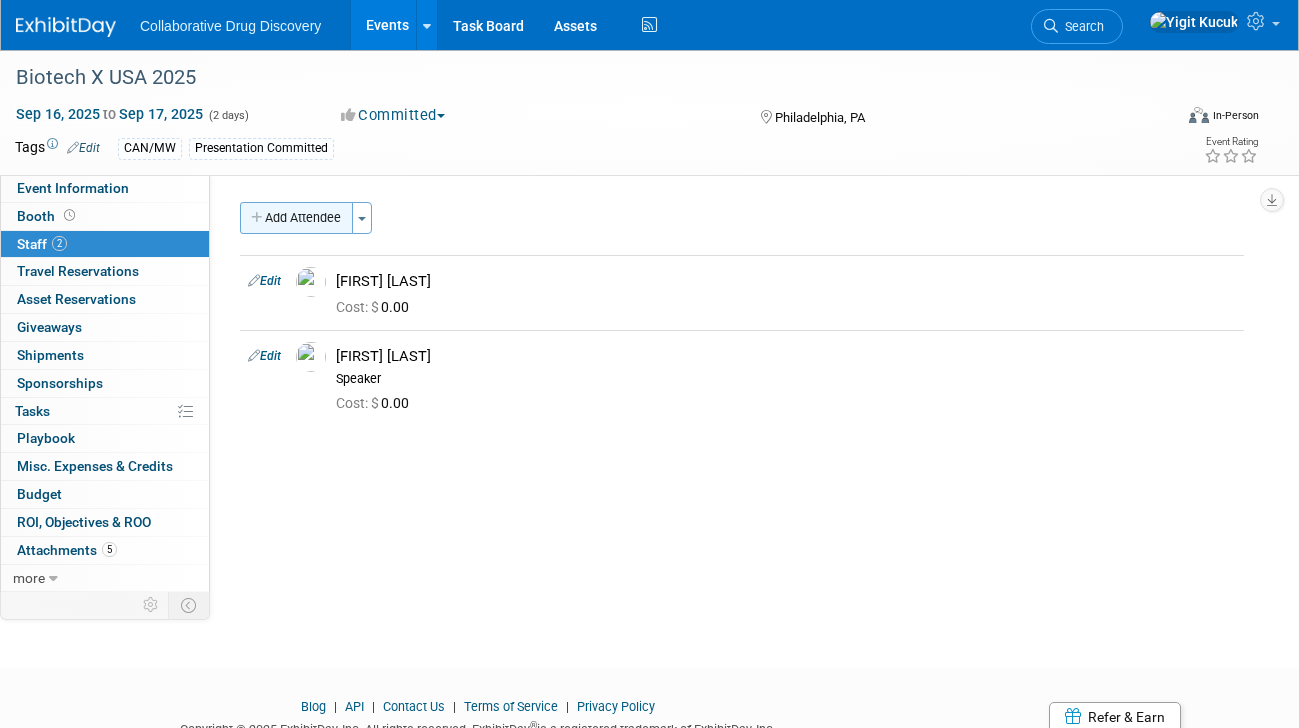 click on "Add Attendee" at bounding box center [296, 218] 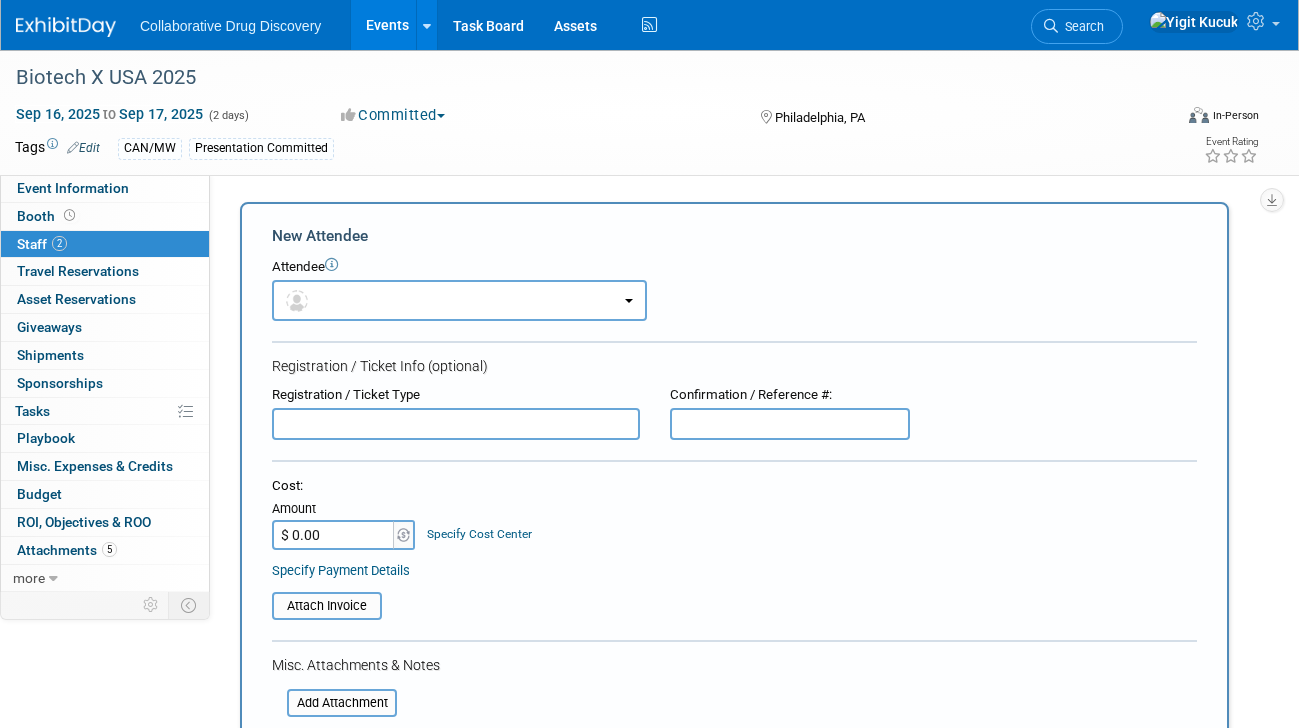 scroll, scrollTop: 0, scrollLeft: 0, axis: both 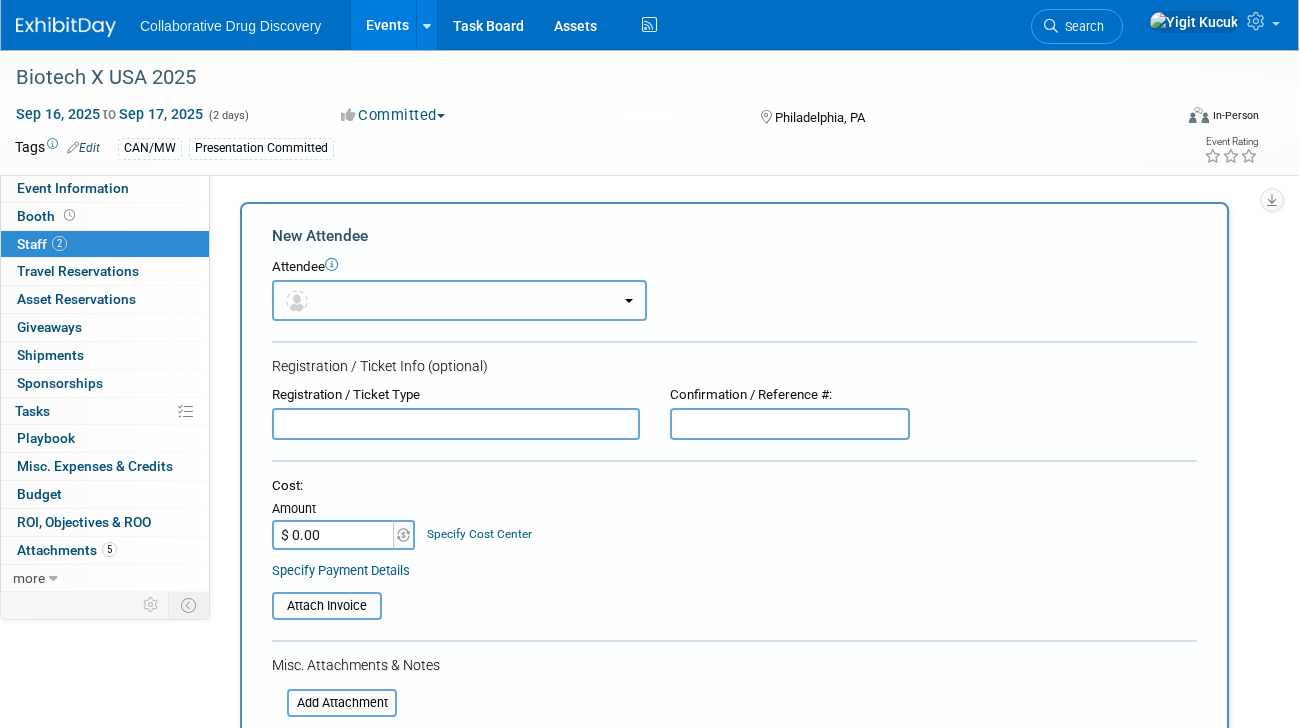 click at bounding box center [459, 300] 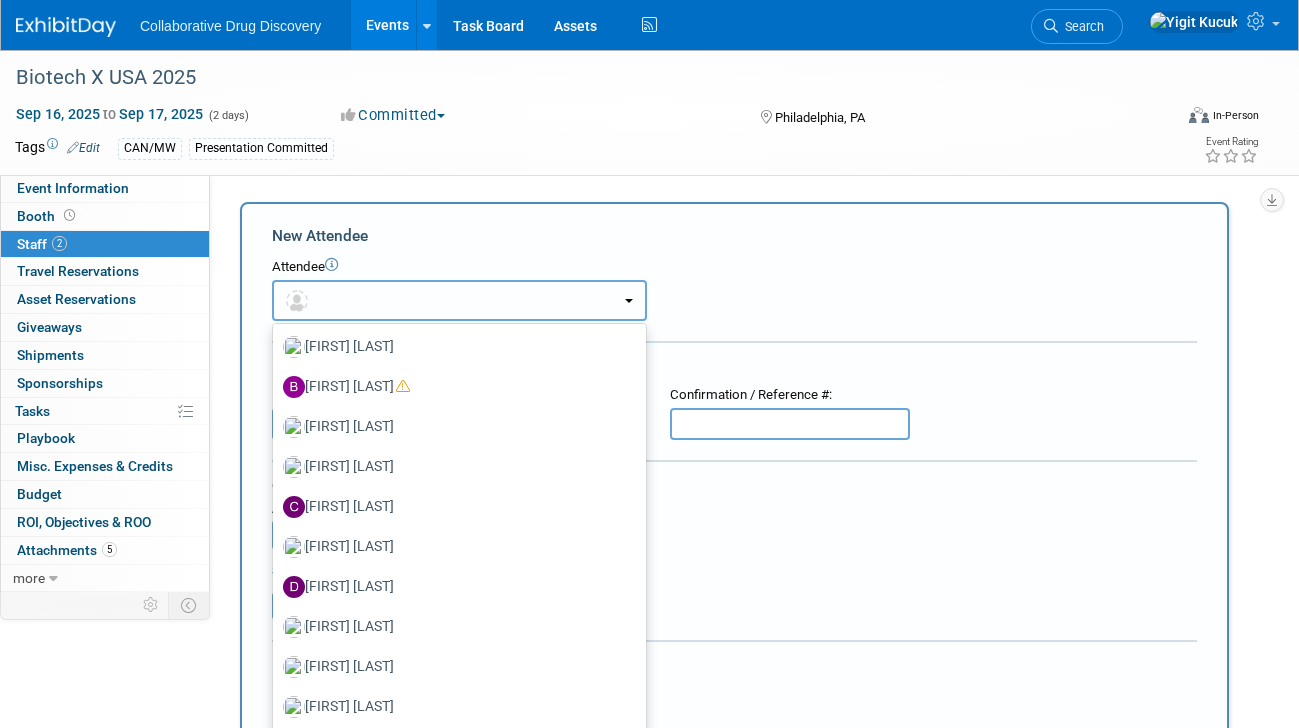 scroll, scrollTop: 0, scrollLeft: 0, axis: both 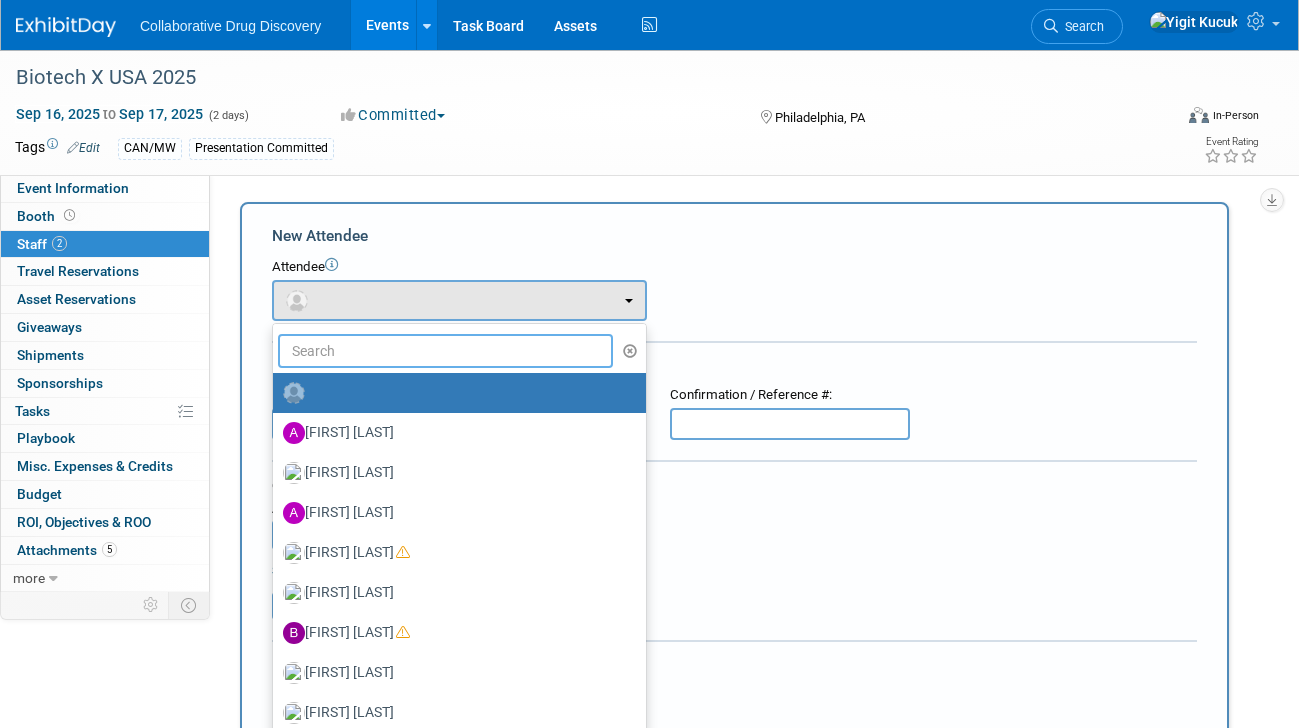 click at bounding box center (445, 351) 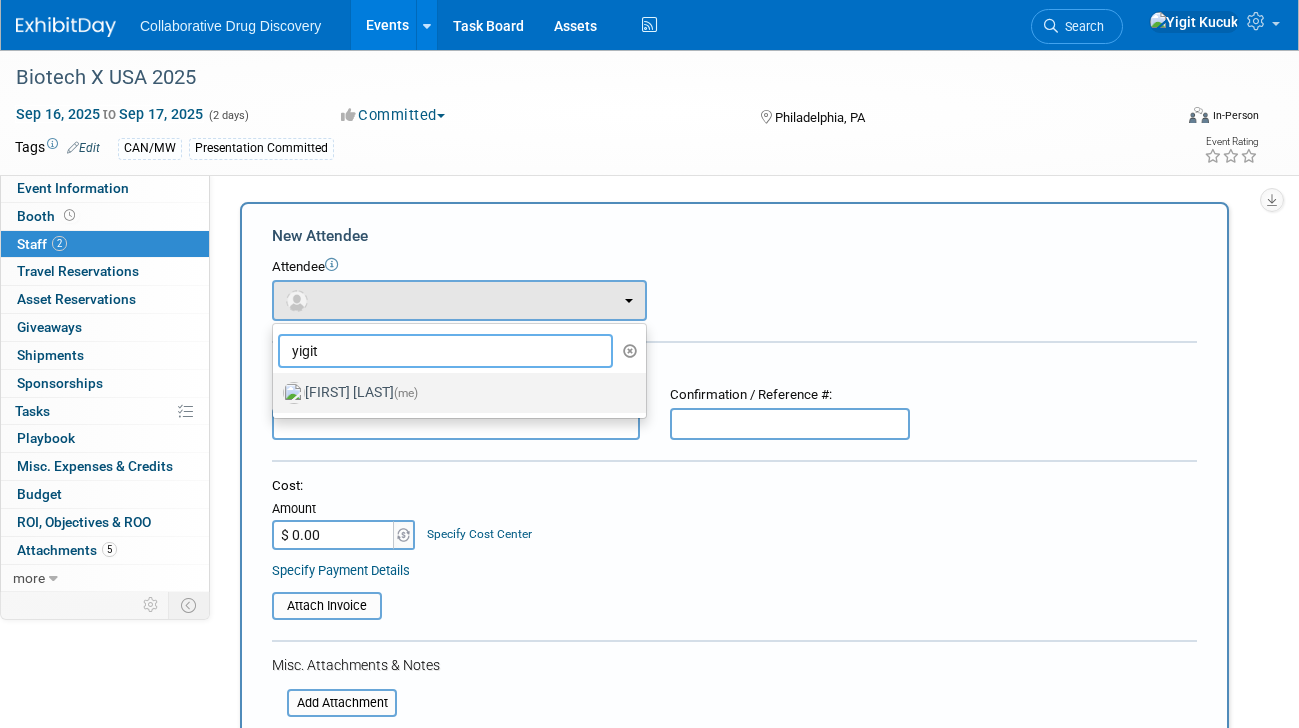 type on "yigit" 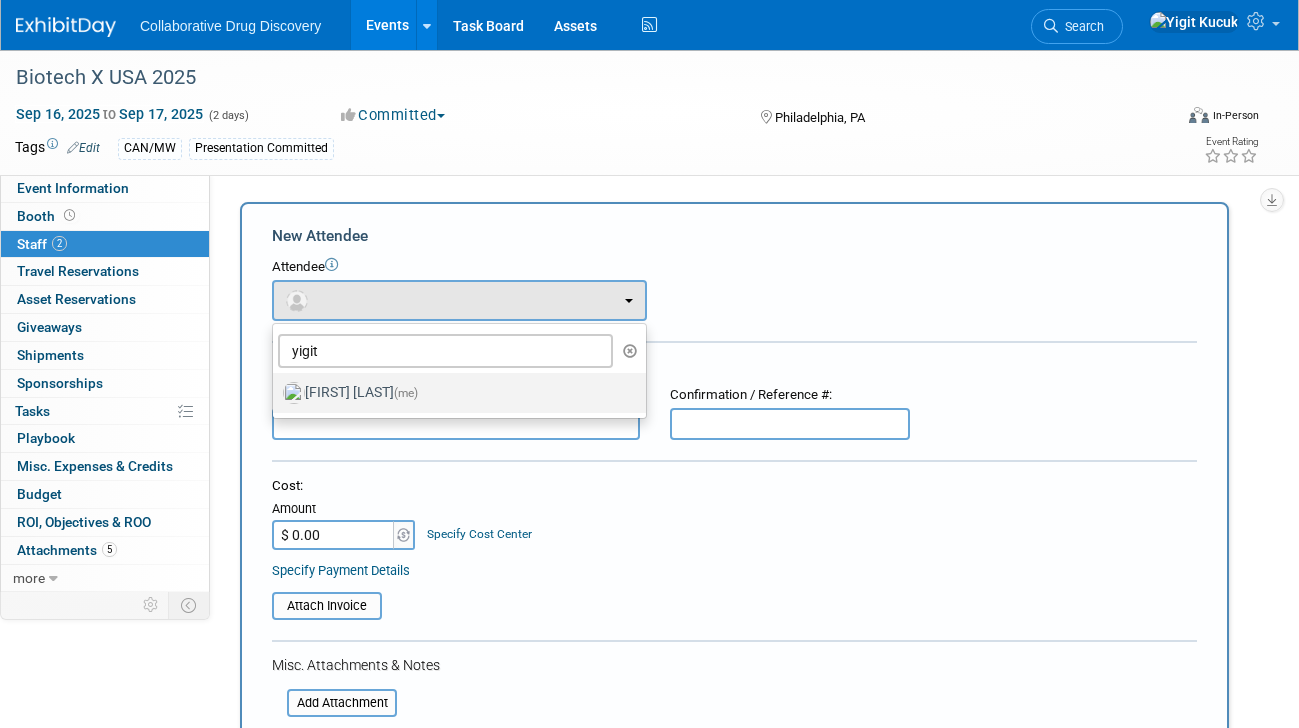 click on "Yigit Kucuk
(me)" at bounding box center (454, 393) 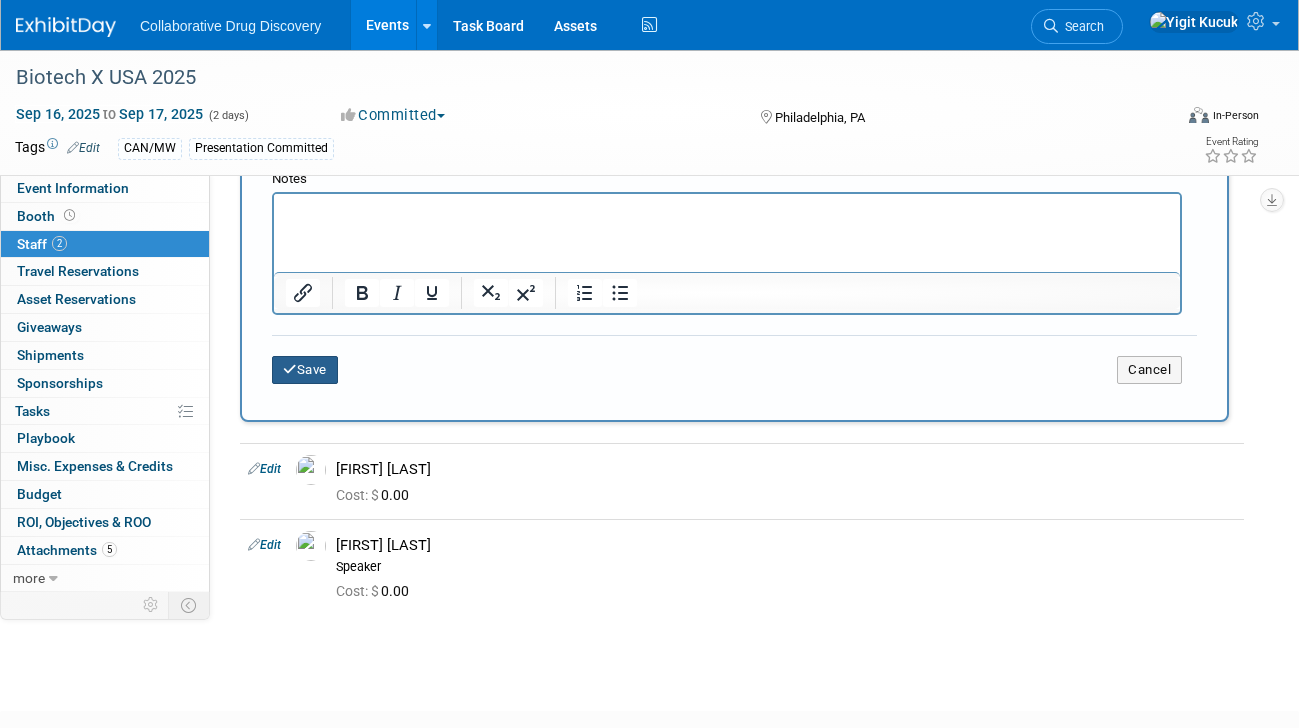 click on "Save" at bounding box center [305, 370] 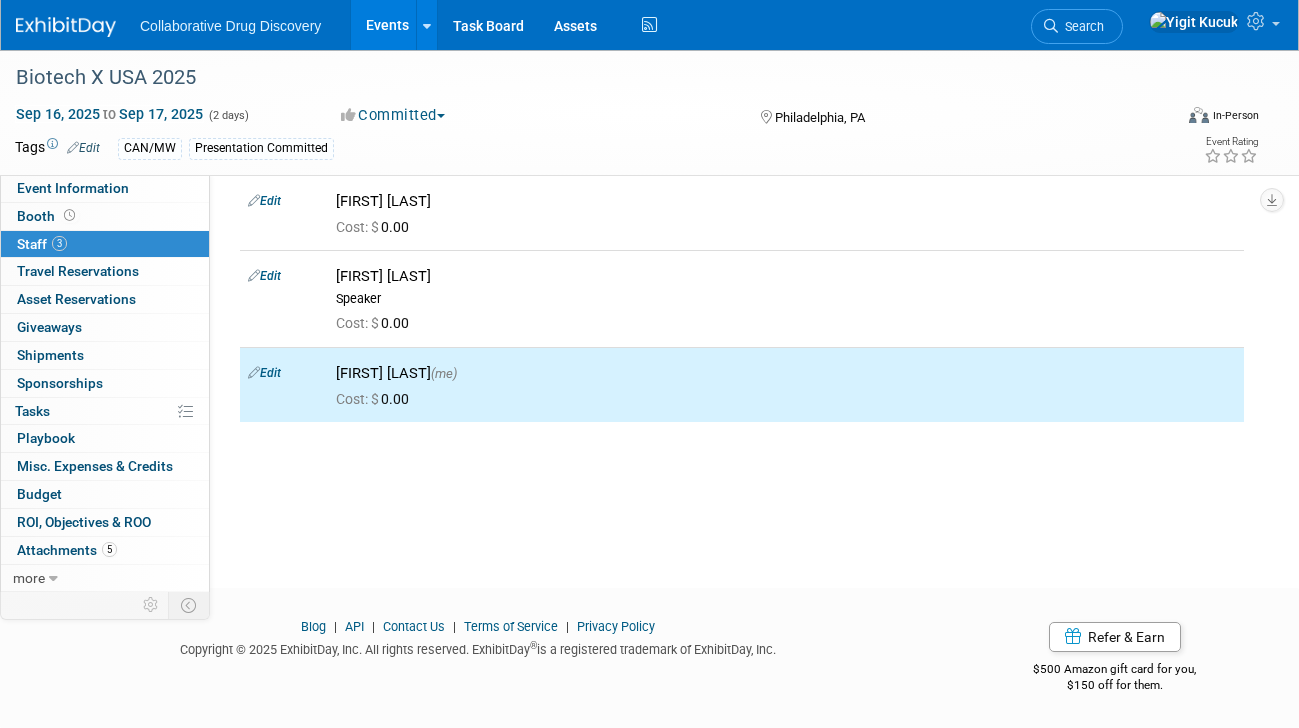 scroll, scrollTop: 0, scrollLeft: 0, axis: both 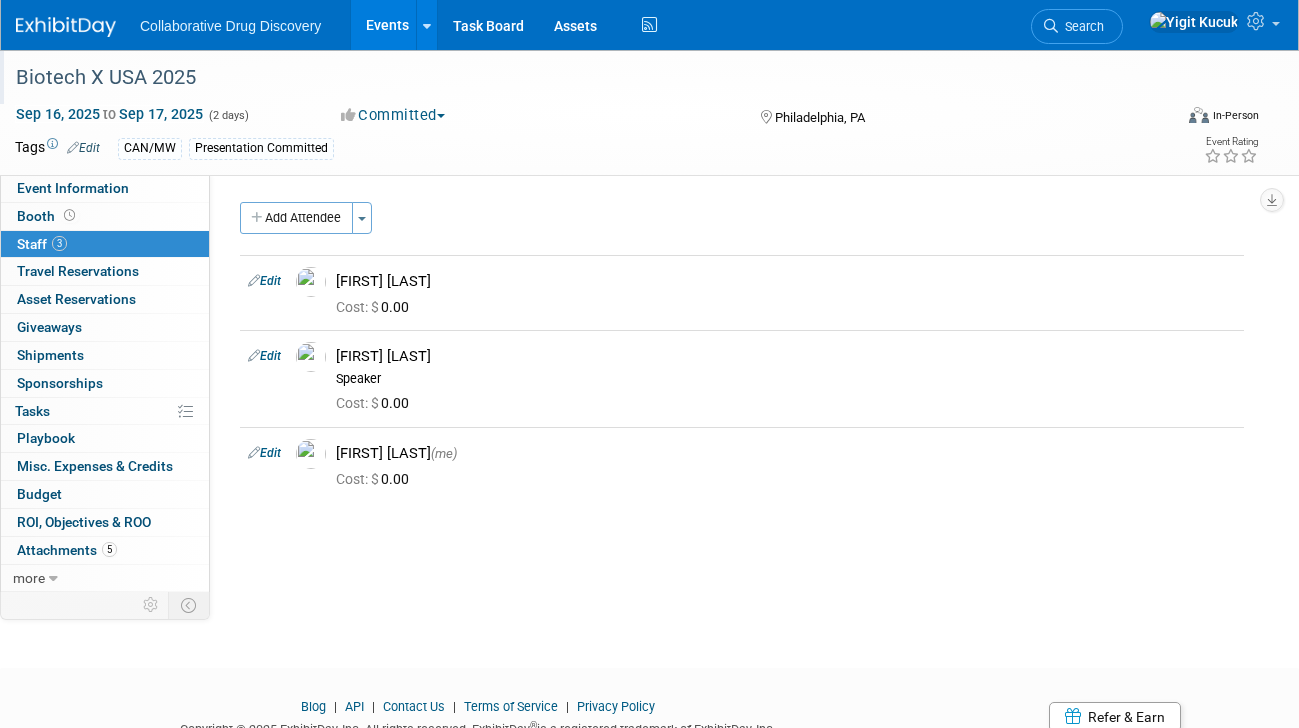 drag, startPoint x: 103, startPoint y: 80, endPoint x: 290, endPoint y: 80, distance: 187 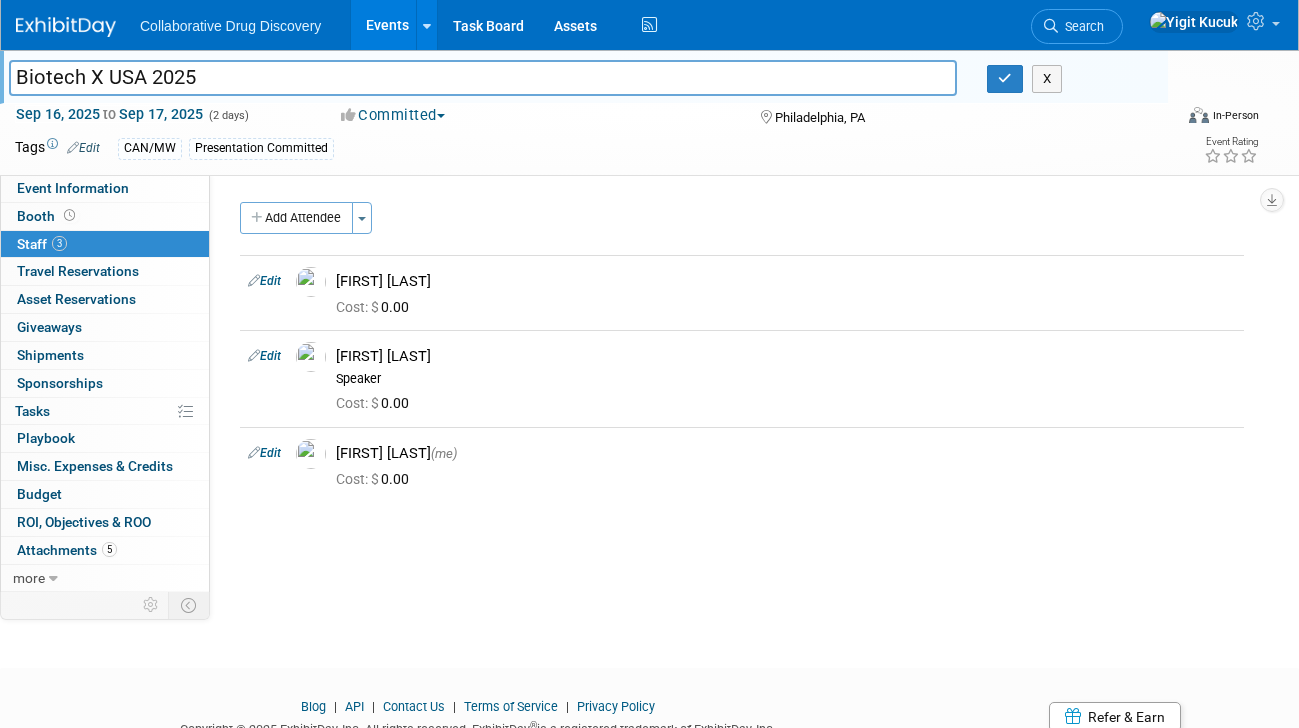click on "Biotech X USA 2025" at bounding box center [483, 77] 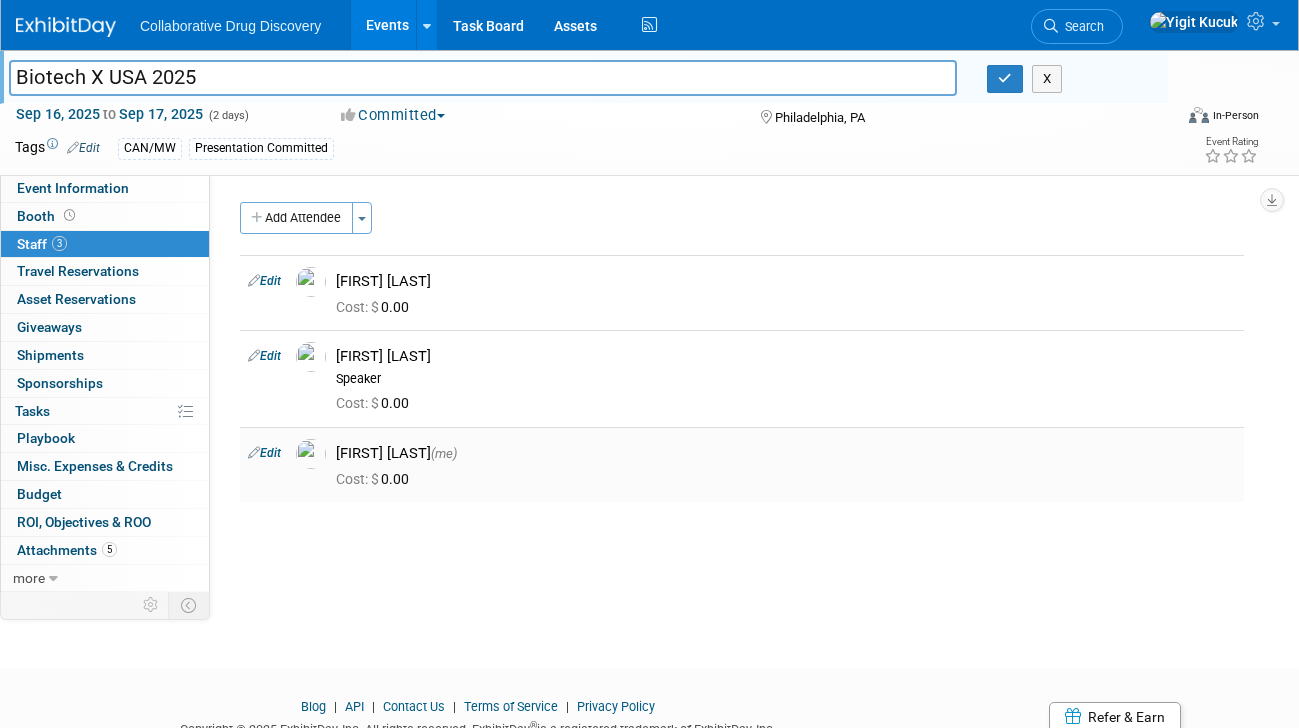 click on "Yigit Kucuk
(me)
Cost: $  0.00" at bounding box center [786, 465] 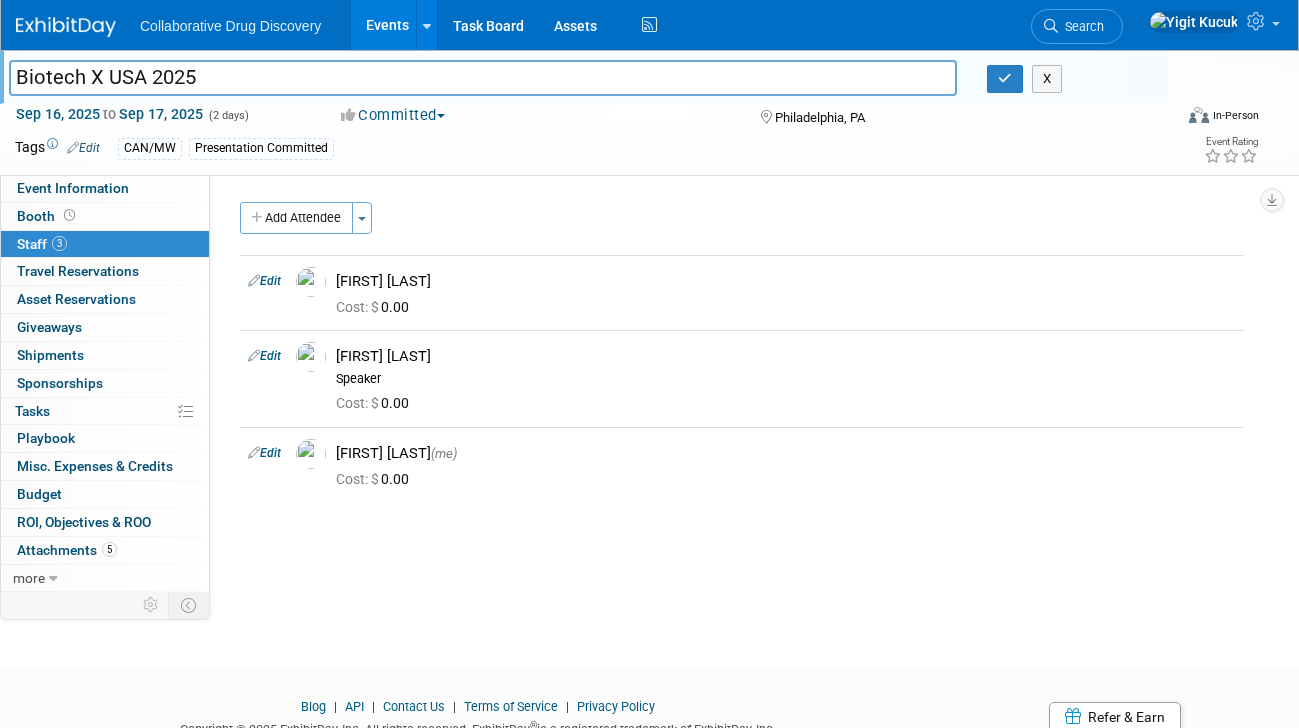 click on "Pod Notes:
Edit
Evan and potentially JM.  Needs to book flight/hotel
X
Event Website:
Edit
https://www.terrapinn.com/conference/biotechxusa/index.stm
Event Venue Name:
Pennsylvania Convention Center, Philadelphia
Event Venue Address:
Pennsylvania, Philadelphia
Exhibit Hall Dates/Times:
Edit
Save Changes
Cancel
Booth Set-up Dates/Times:
Edit
Save Changes
Cancel
Booth Dismantle Dates/Times:
Edit
Save Changes
Cancel
Exhibit Hall Floor Plan:
Edit
Event Notes:
Edit
Confirmed:  AI track on Day one at 14.50 for your sponsored track presentation.
X
Event Feedback:
Edit
Booth Reservation & Invoice:
Edit
Need to Reserve
Booth Number:" at bounding box center [734, 383] 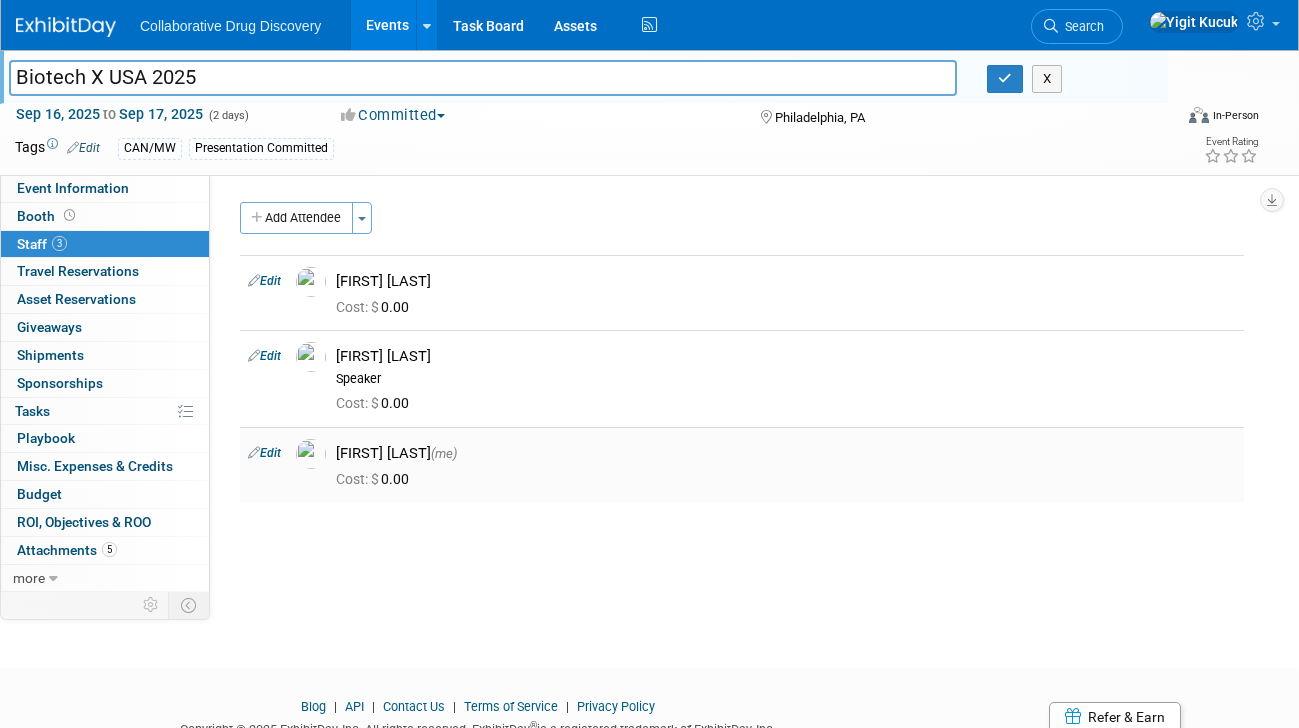 click on "Yigit Kucuk
(me)" at bounding box center [786, 453] 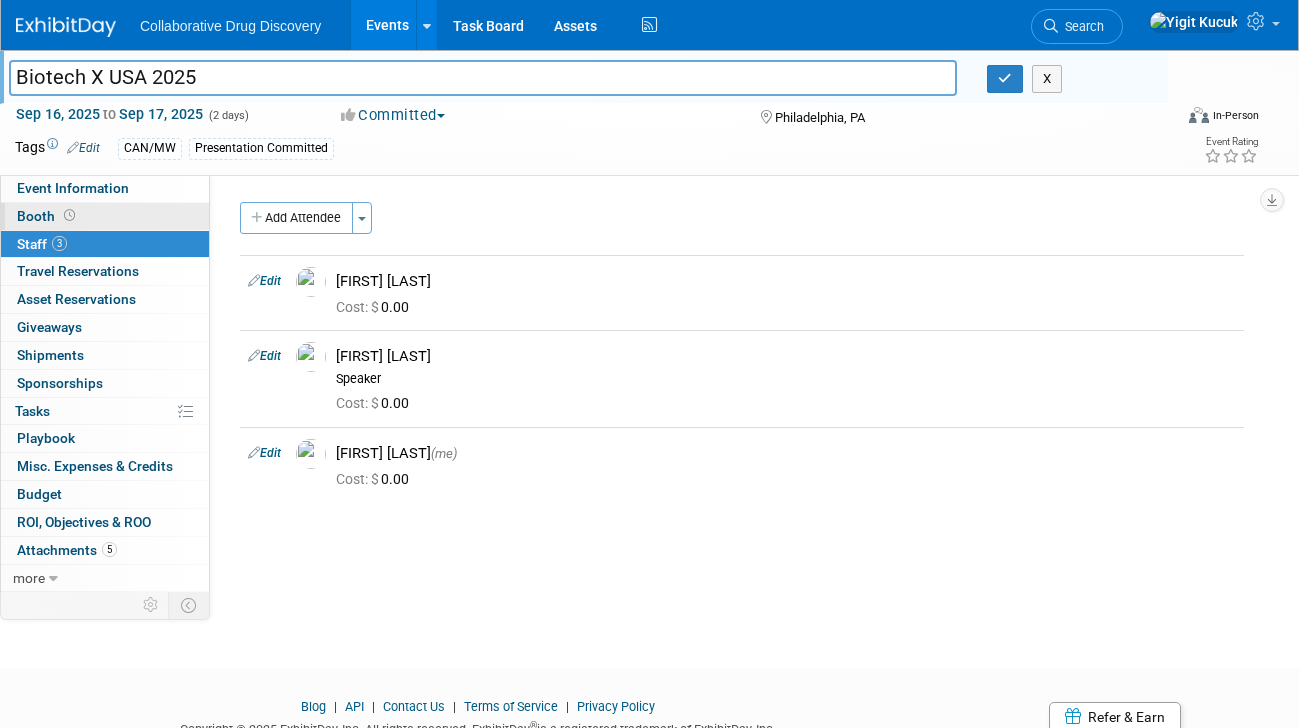 click on "Booth" at bounding box center (105, 216) 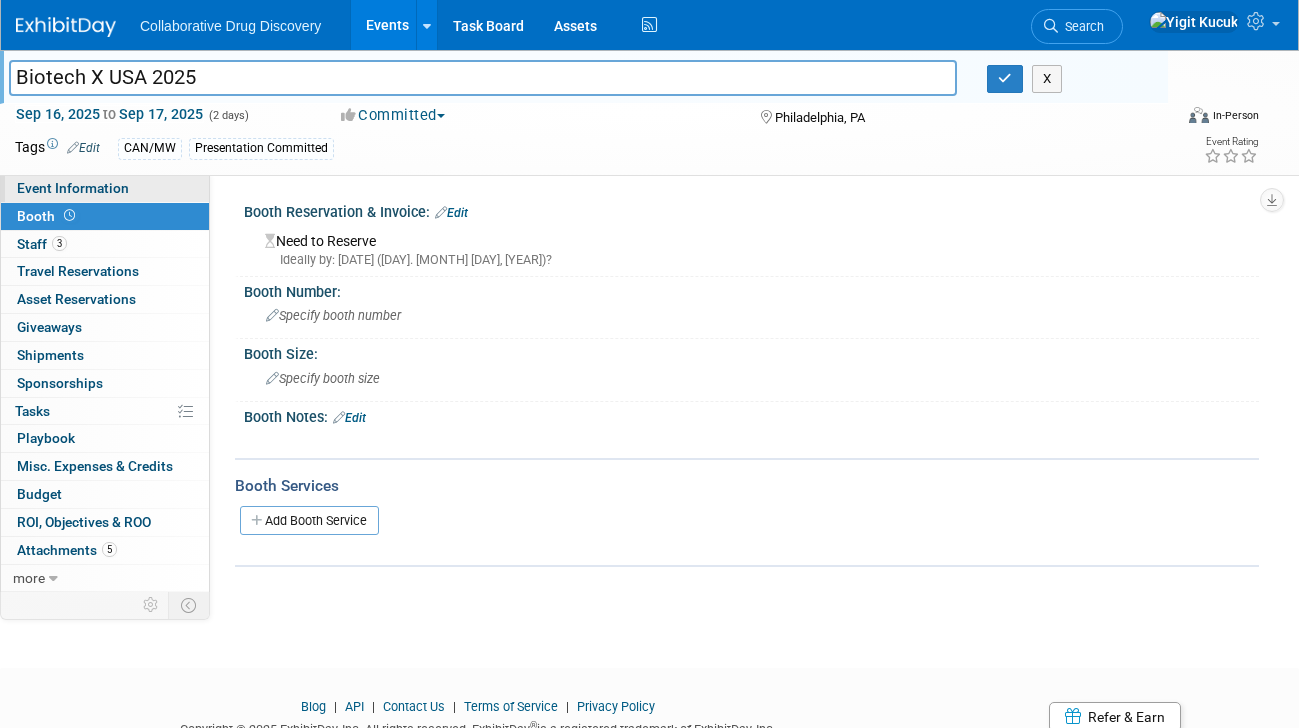 click on "Event Information" at bounding box center (73, 188) 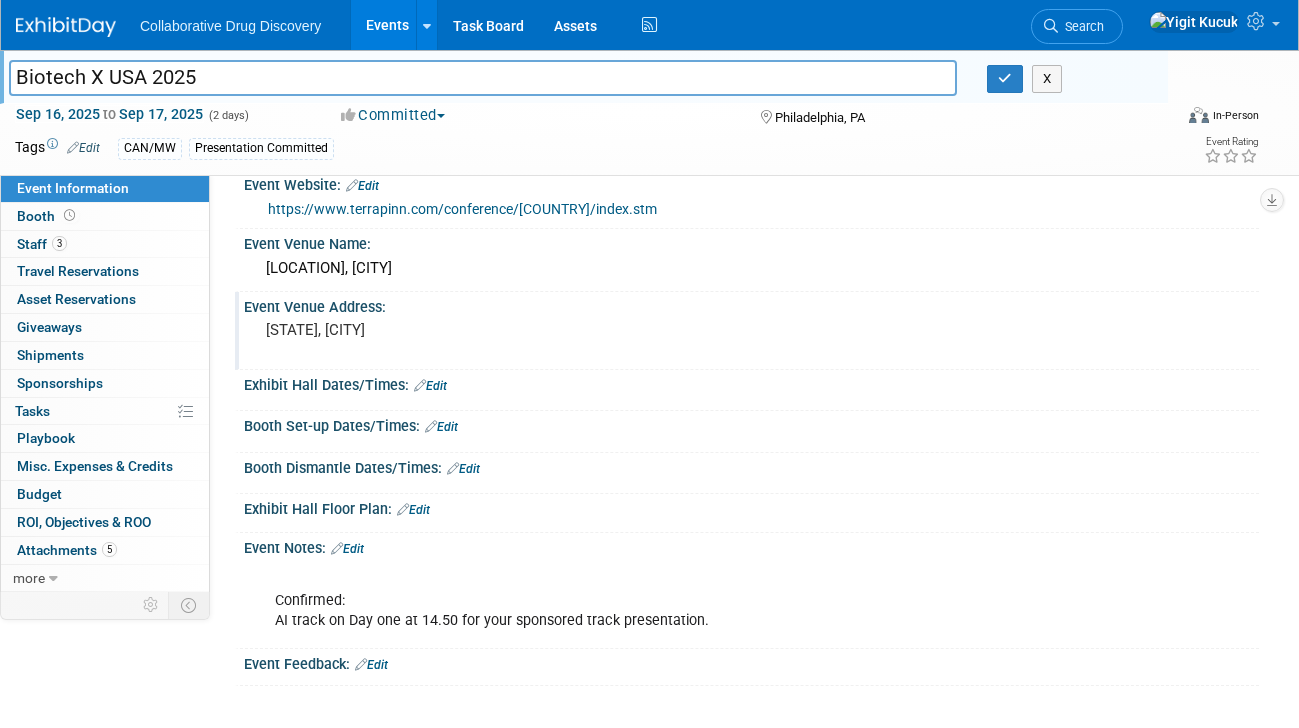 scroll, scrollTop: 277, scrollLeft: 0, axis: vertical 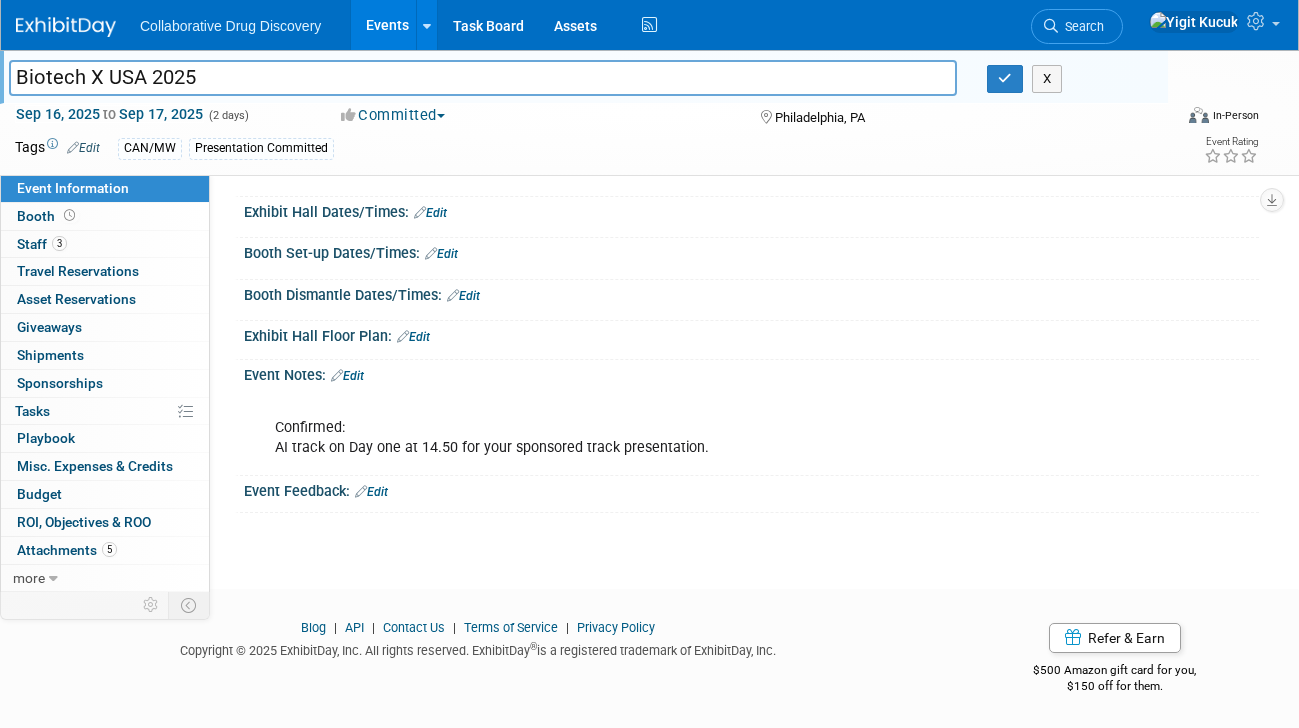 click on "Event Notes:
Edit" at bounding box center (751, 373) 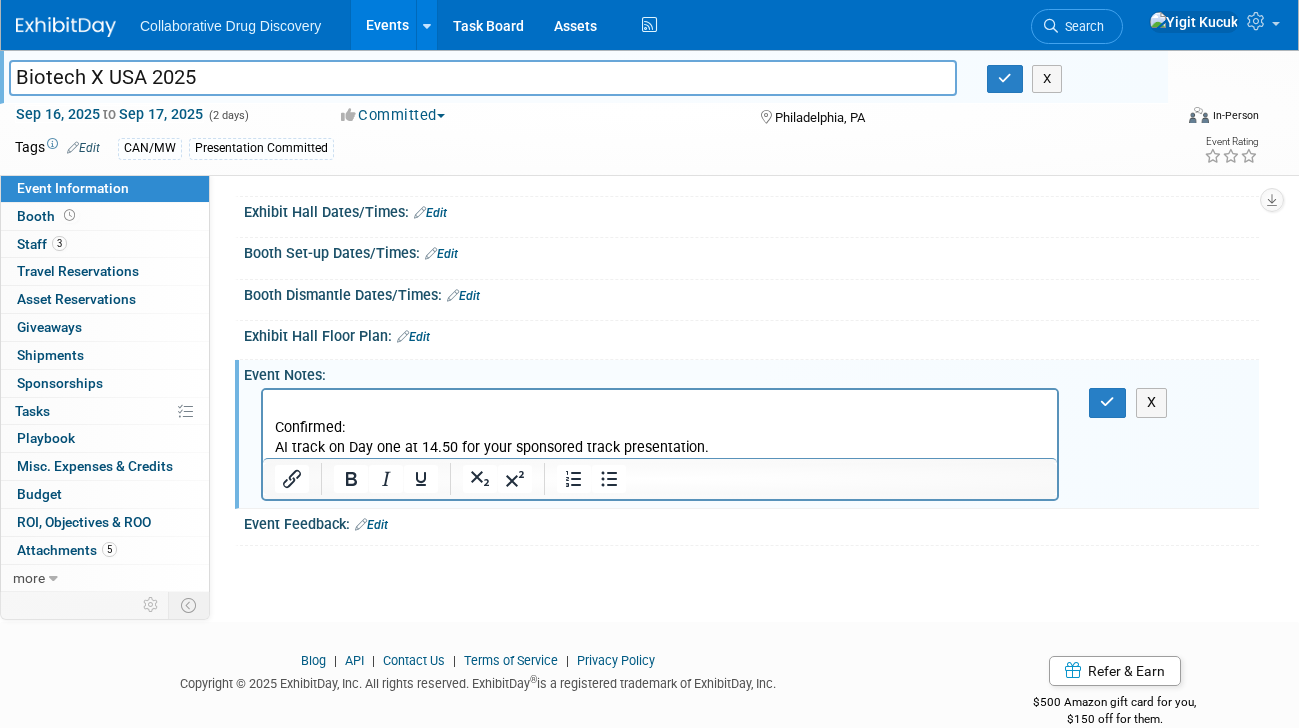 scroll, scrollTop: 0, scrollLeft: 0, axis: both 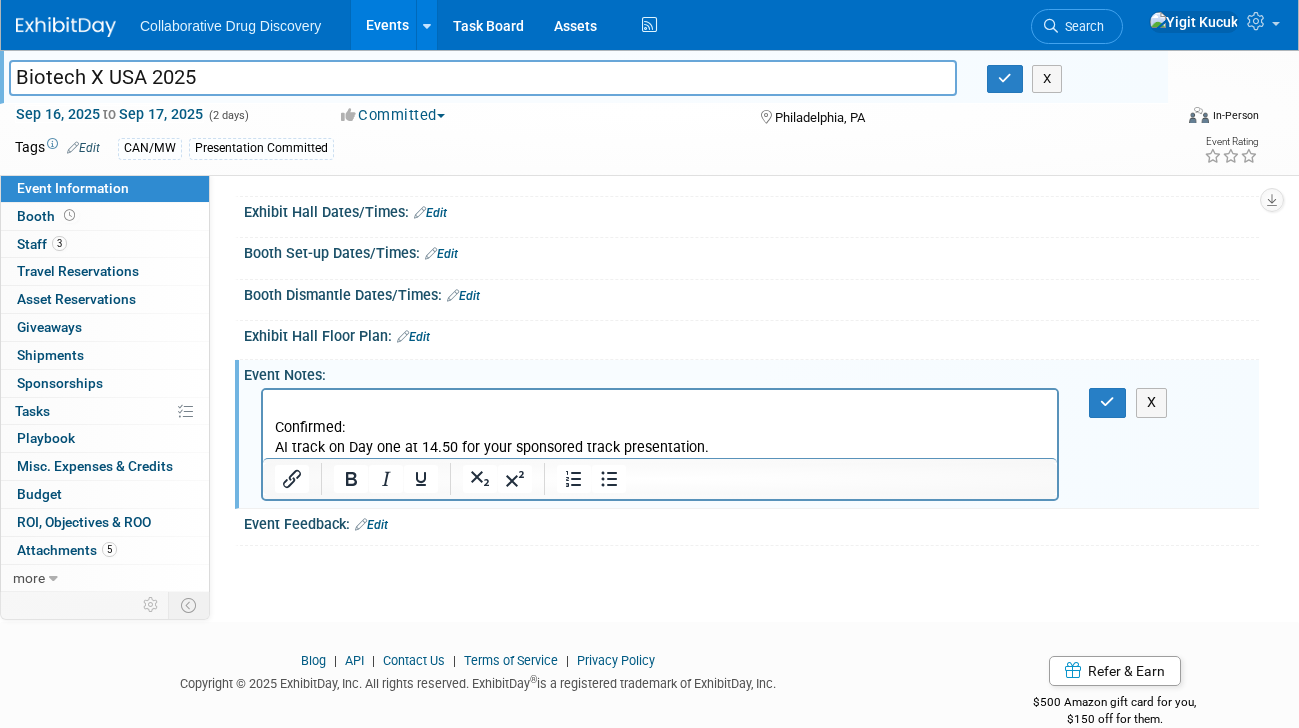 type 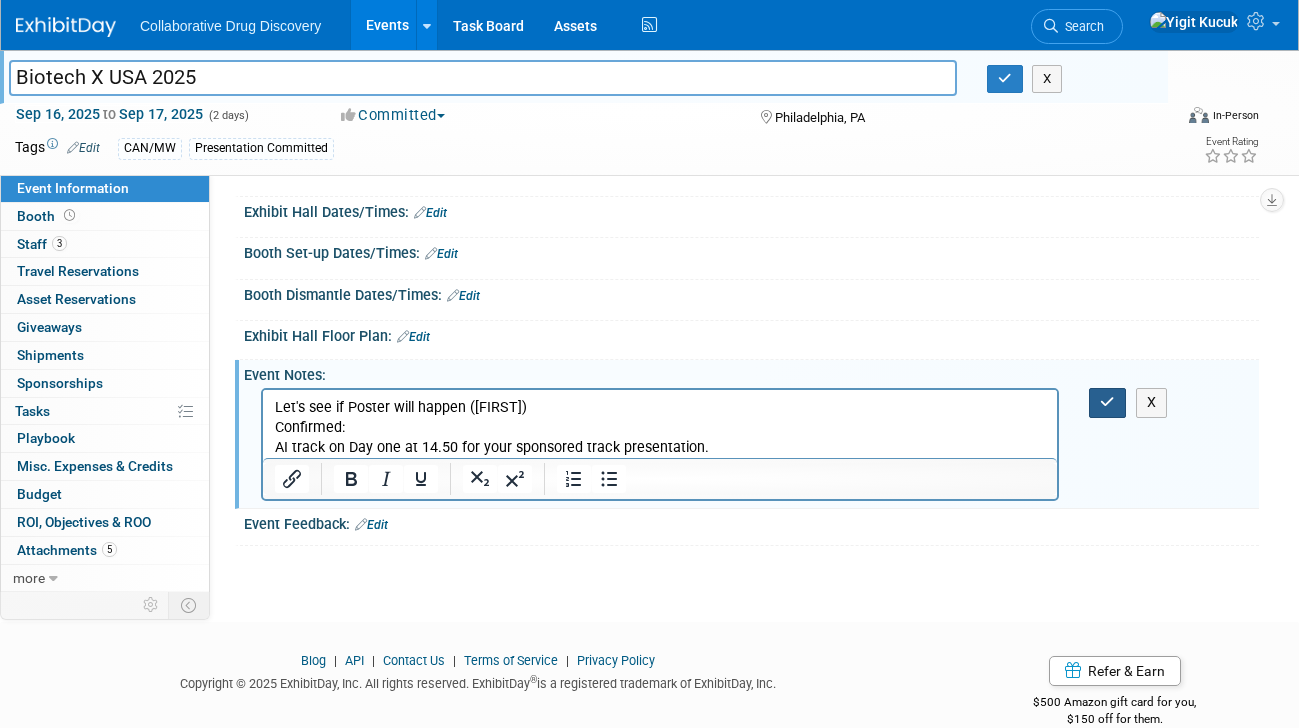 click at bounding box center (1107, 402) 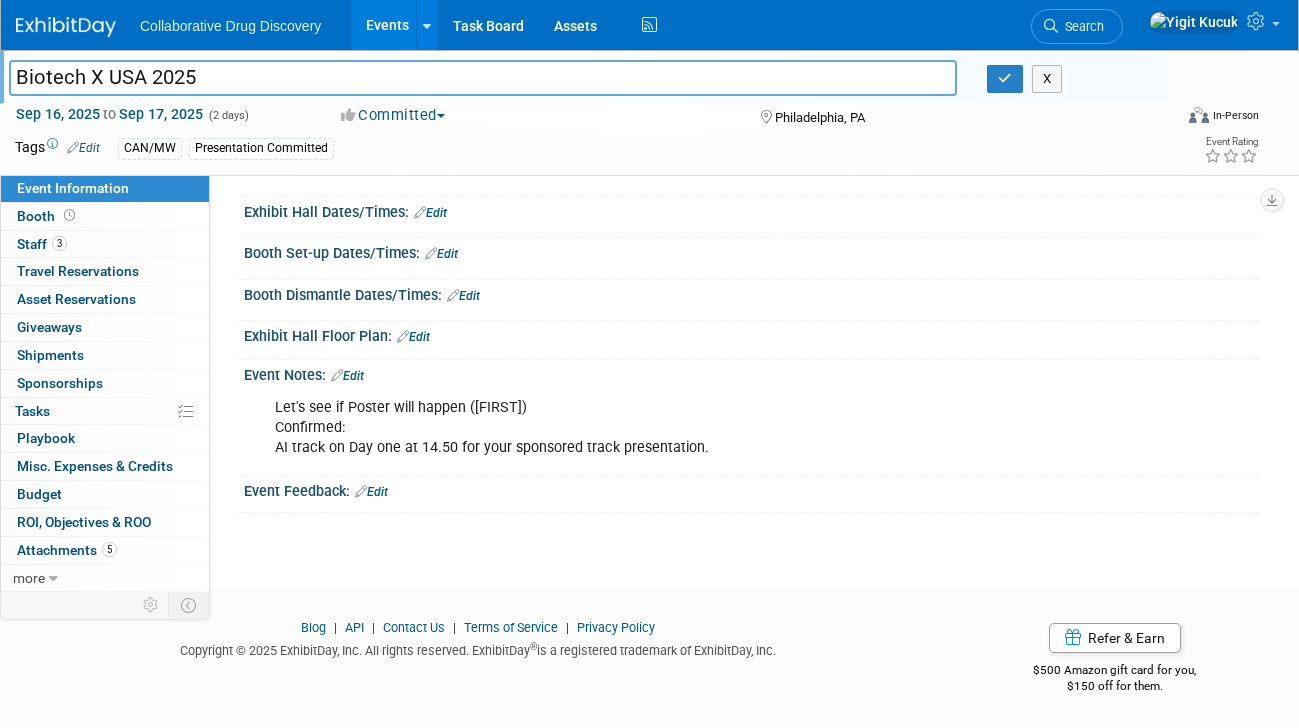 click on "Let's see if Poster will happen (Yigit) Confirmed:  AI track on Day one at 14.50 for your sponsored track presentation.
X" at bounding box center (749, 388) 